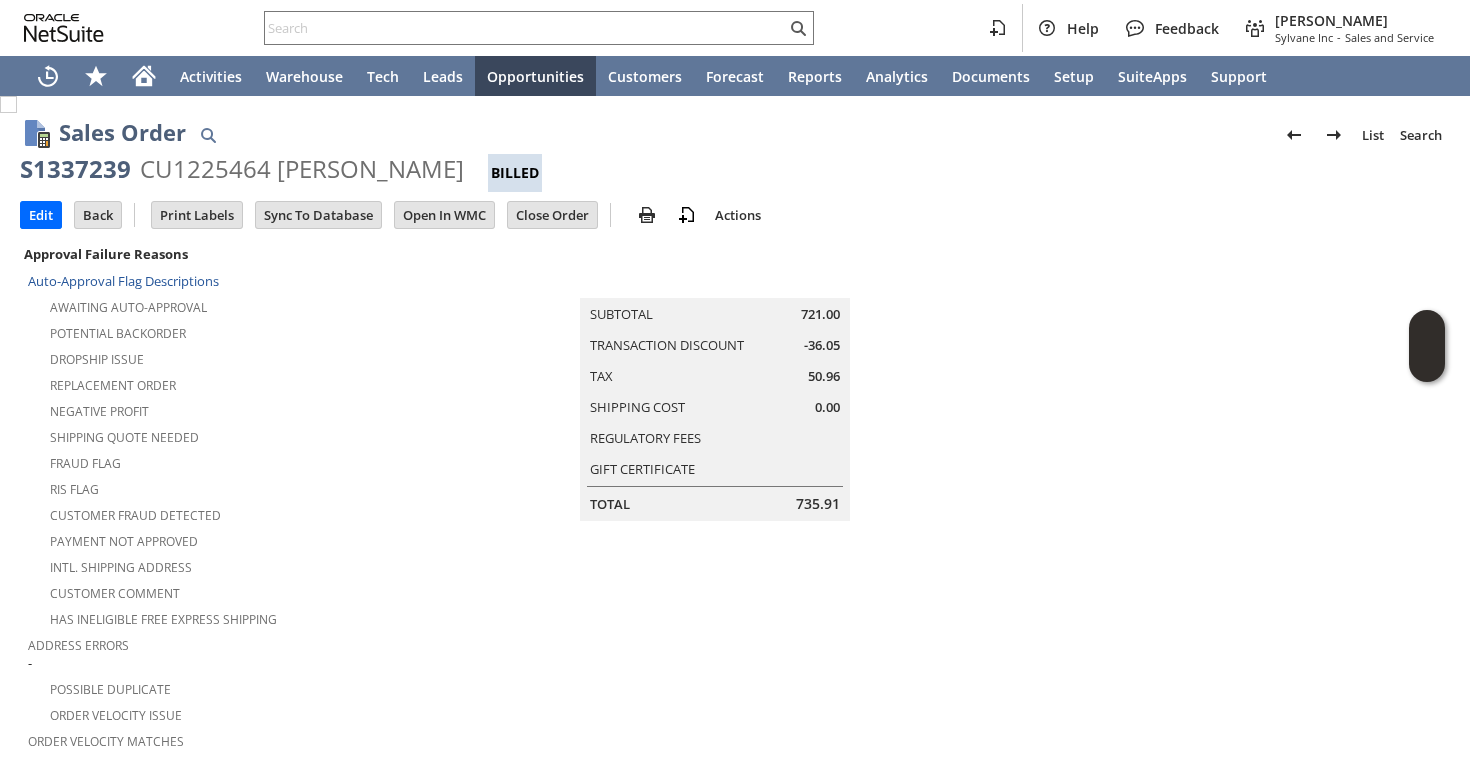 click at bounding box center (525, 28) 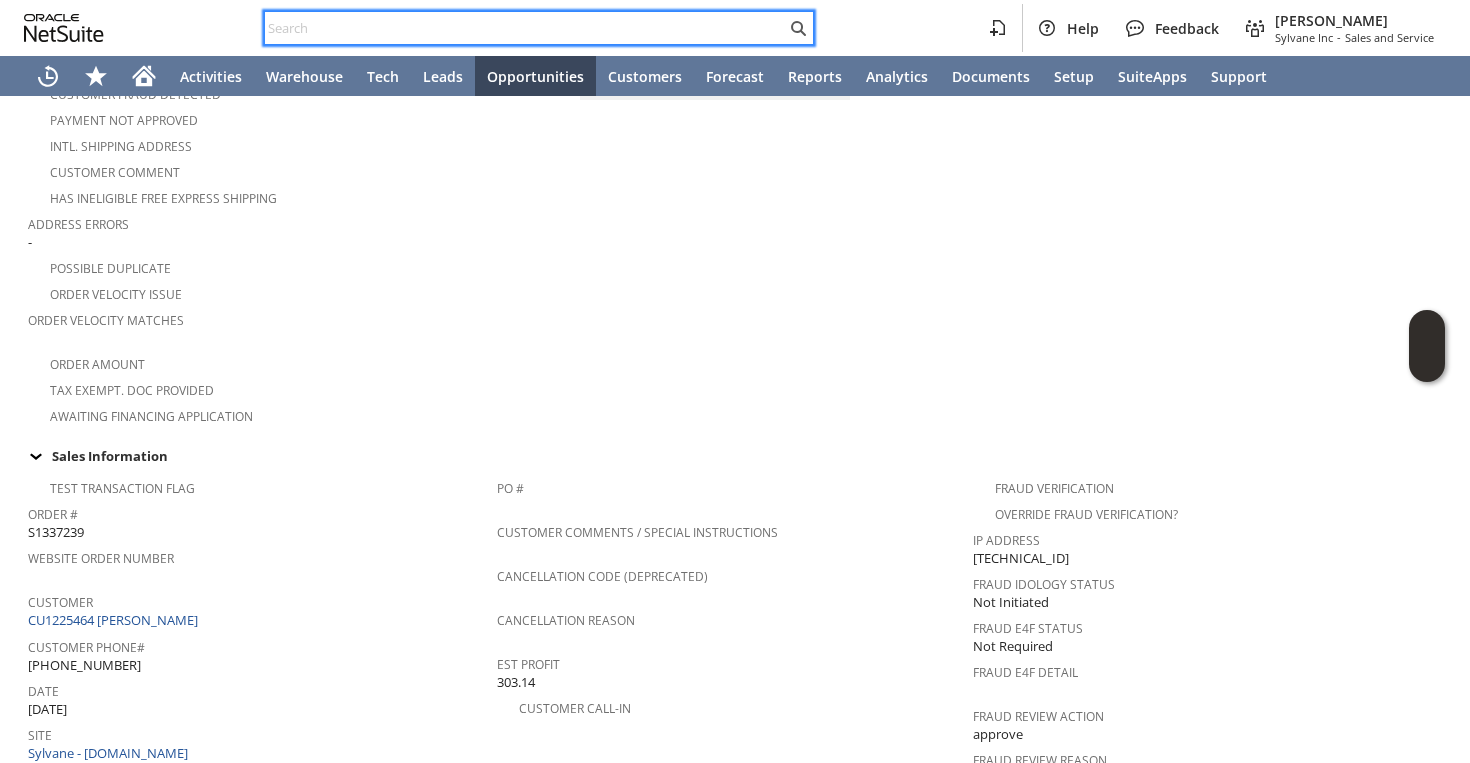 paste on "$25 USA Apple Gift Cardx1 XNQP3DR9KFGNRKFP" 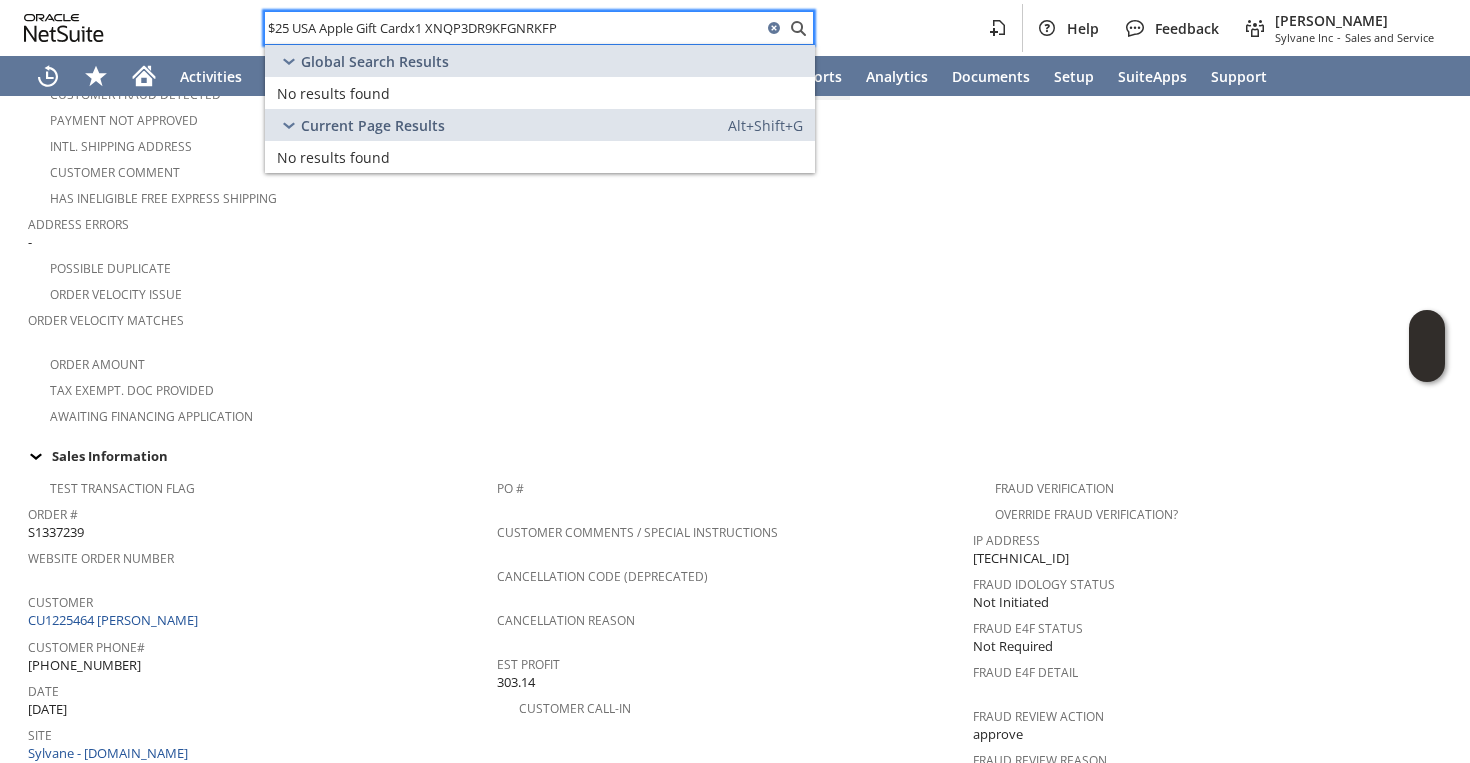 click on "$25 USA Apple Gift Cardx1 XNQP3DR9KFGNRKFP" at bounding box center (513, 28) 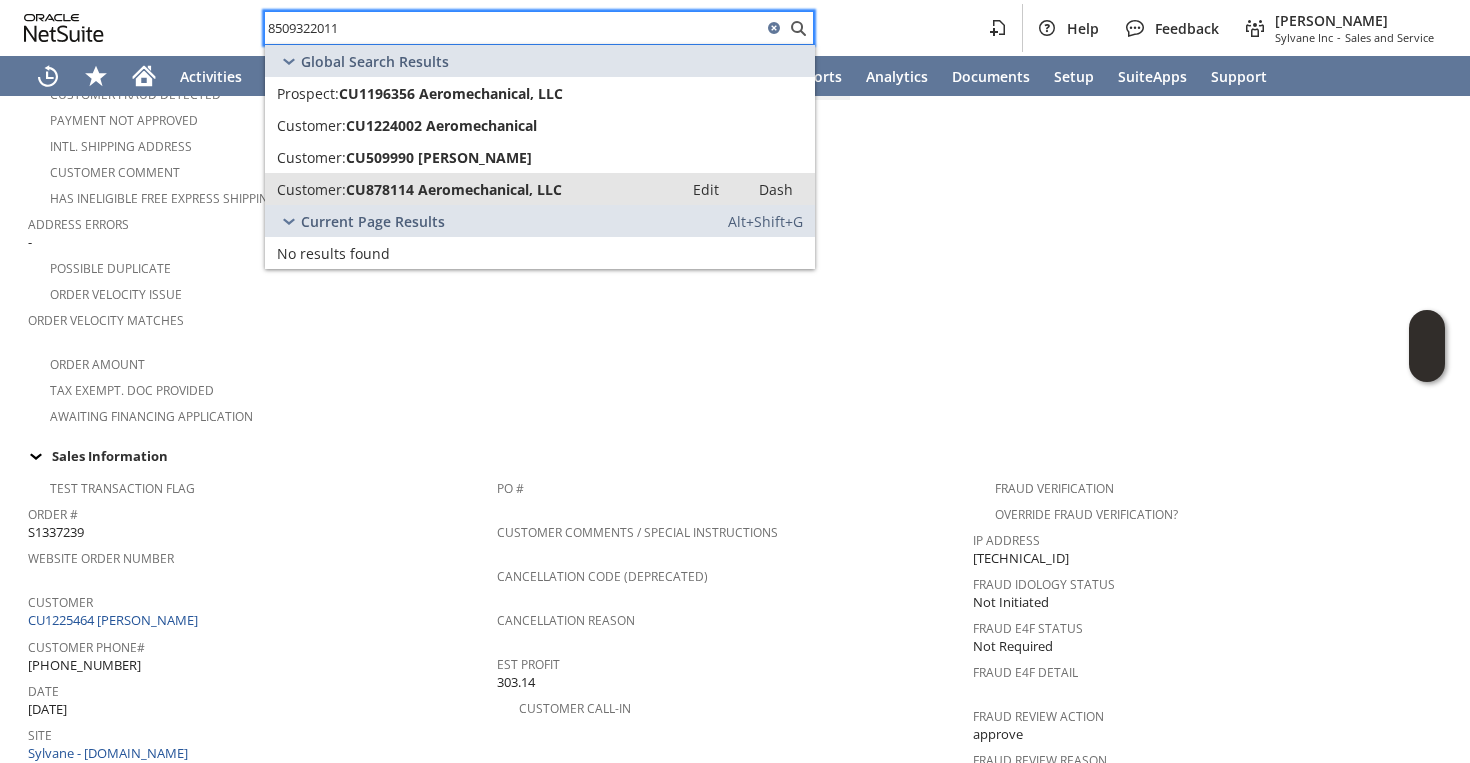 type on "8509322011" 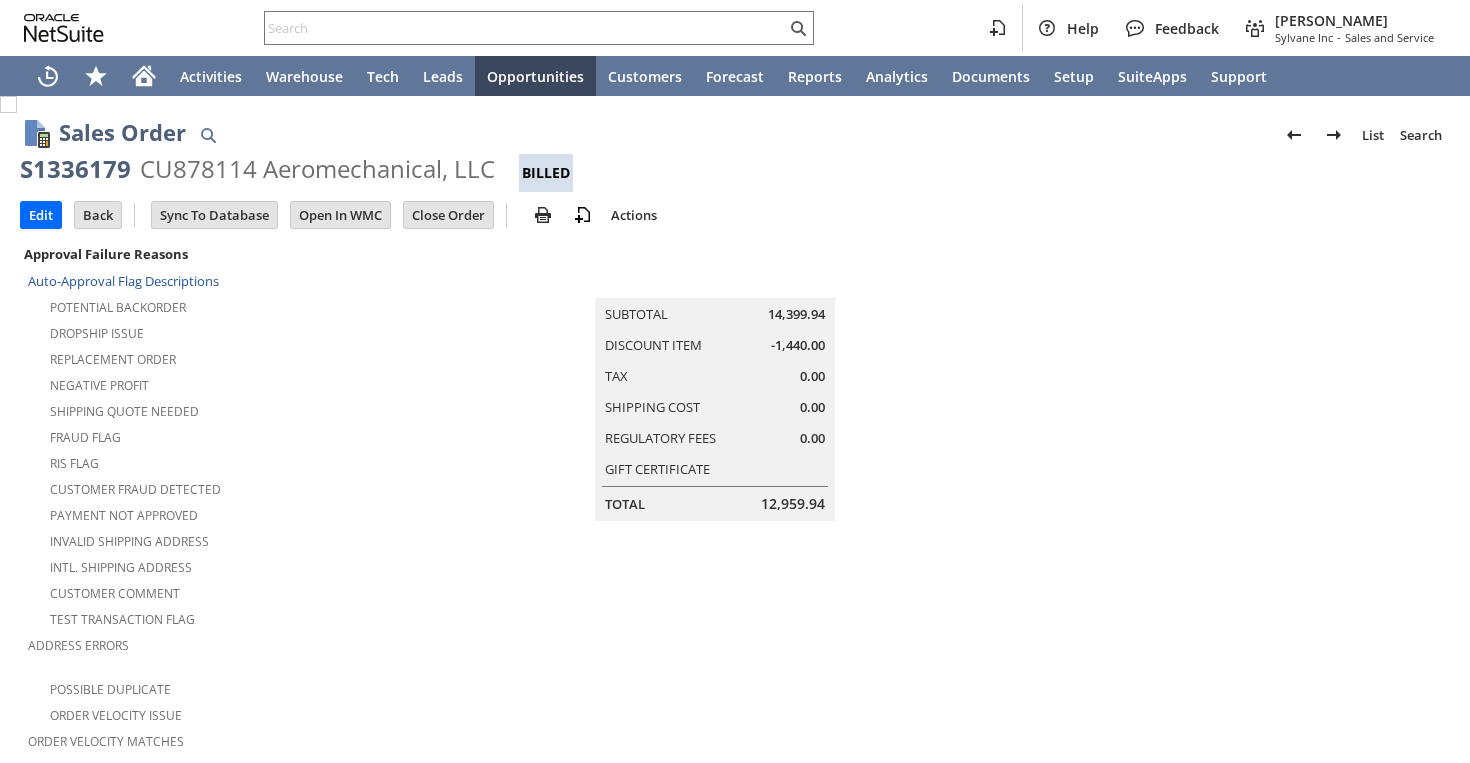 scroll, scrollTop: 0, scrollLeft: 0, axis: both 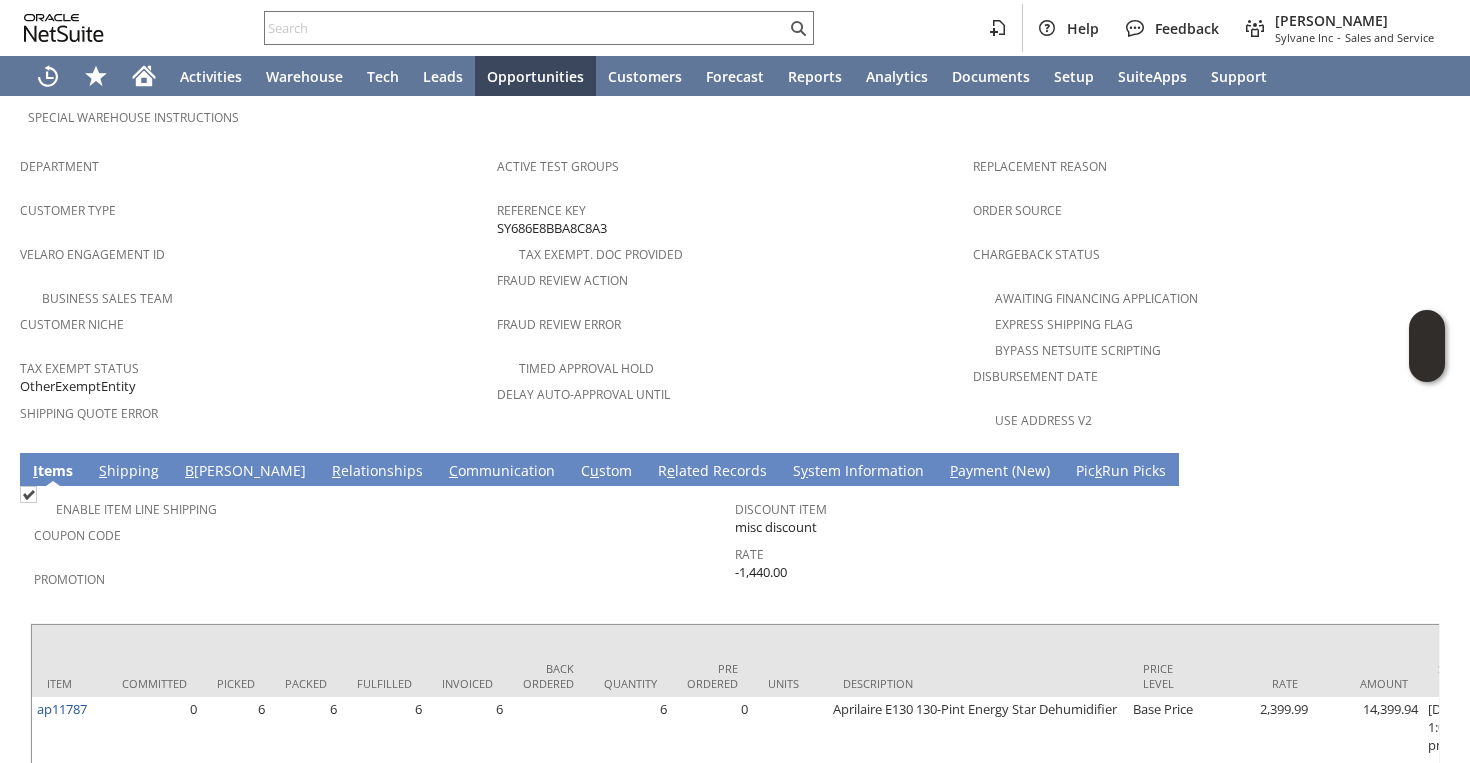 click on "C ommunication" at bounding box center [502, 472] 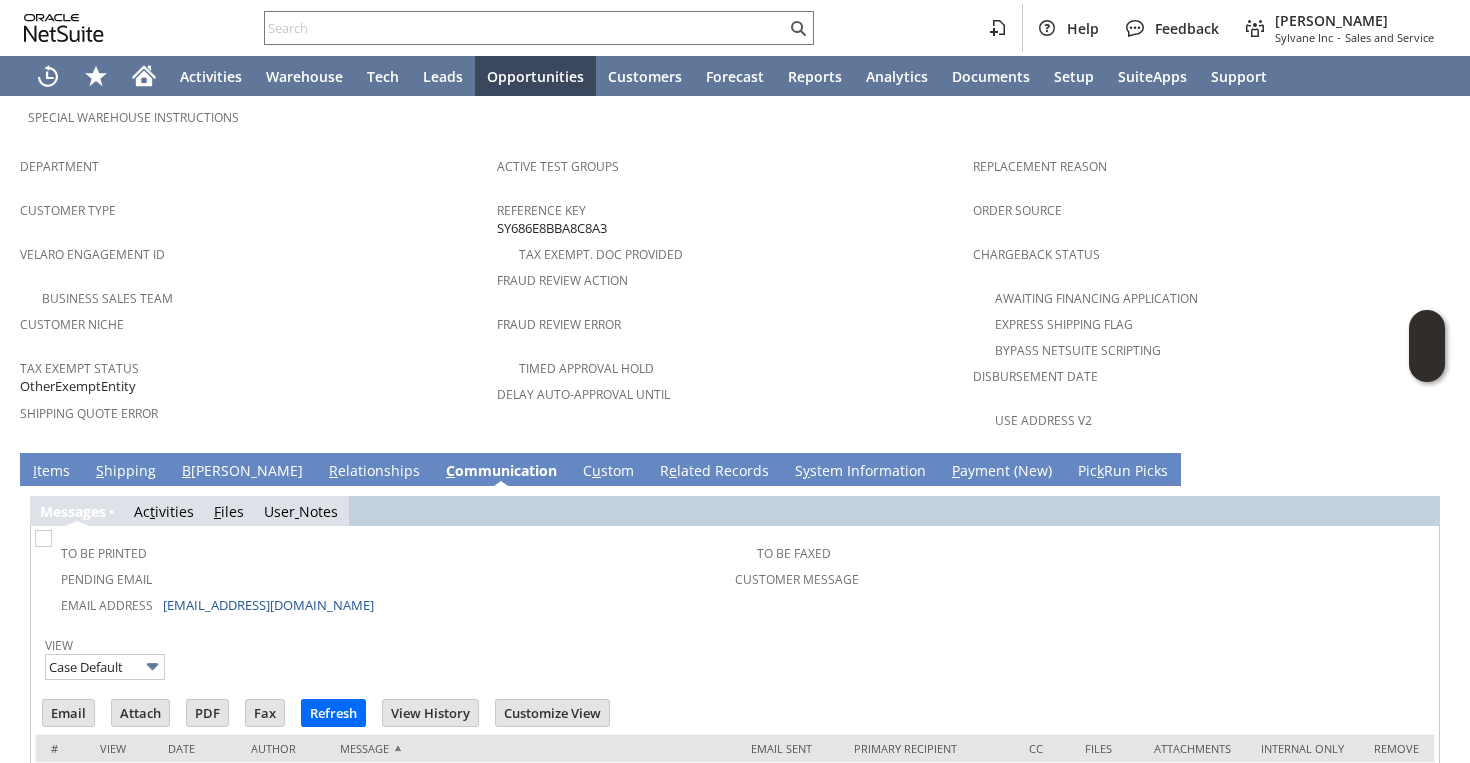 scroll, scrollTop: 1021, scrollLeft: 0, axis: vertical 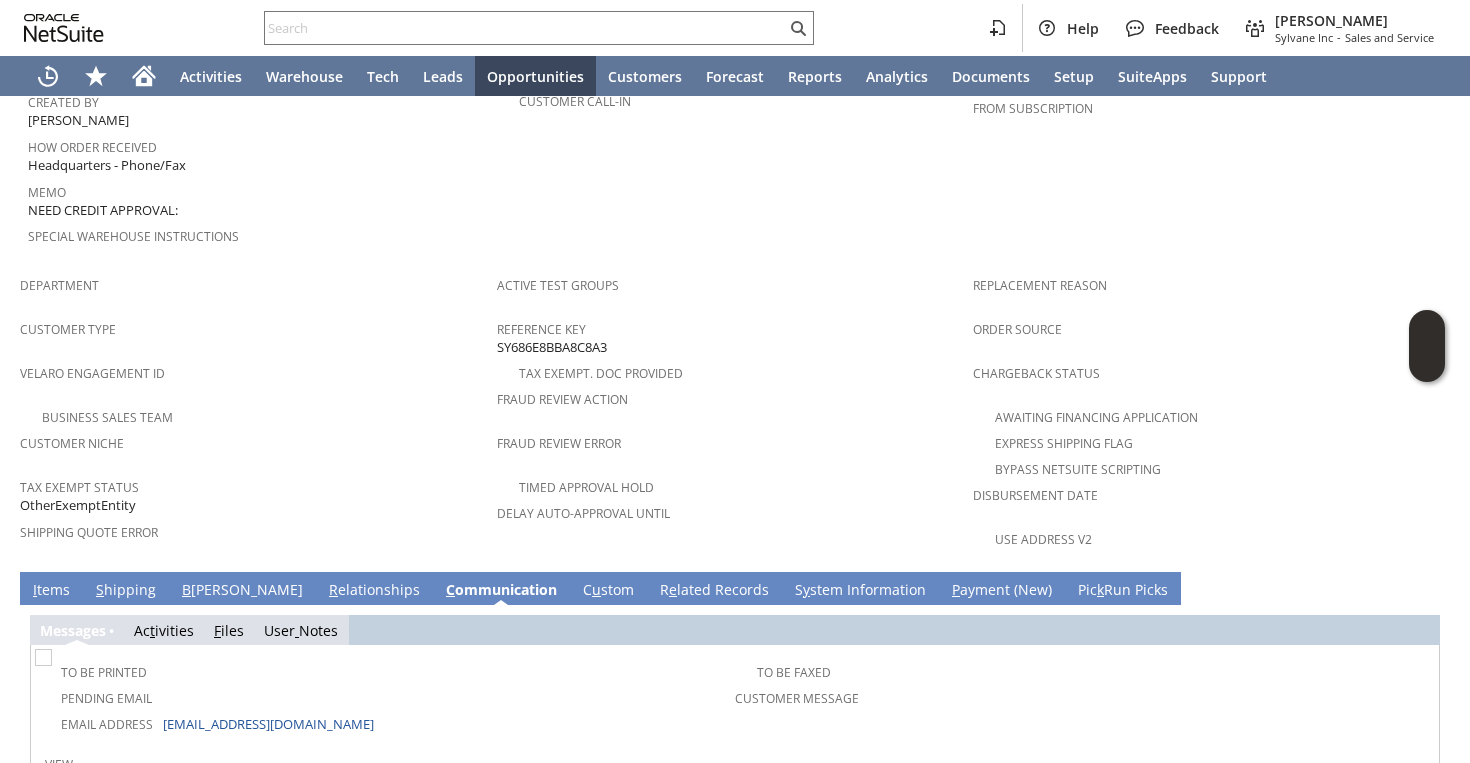 click on "I tems" at bounding box center [51, 591] 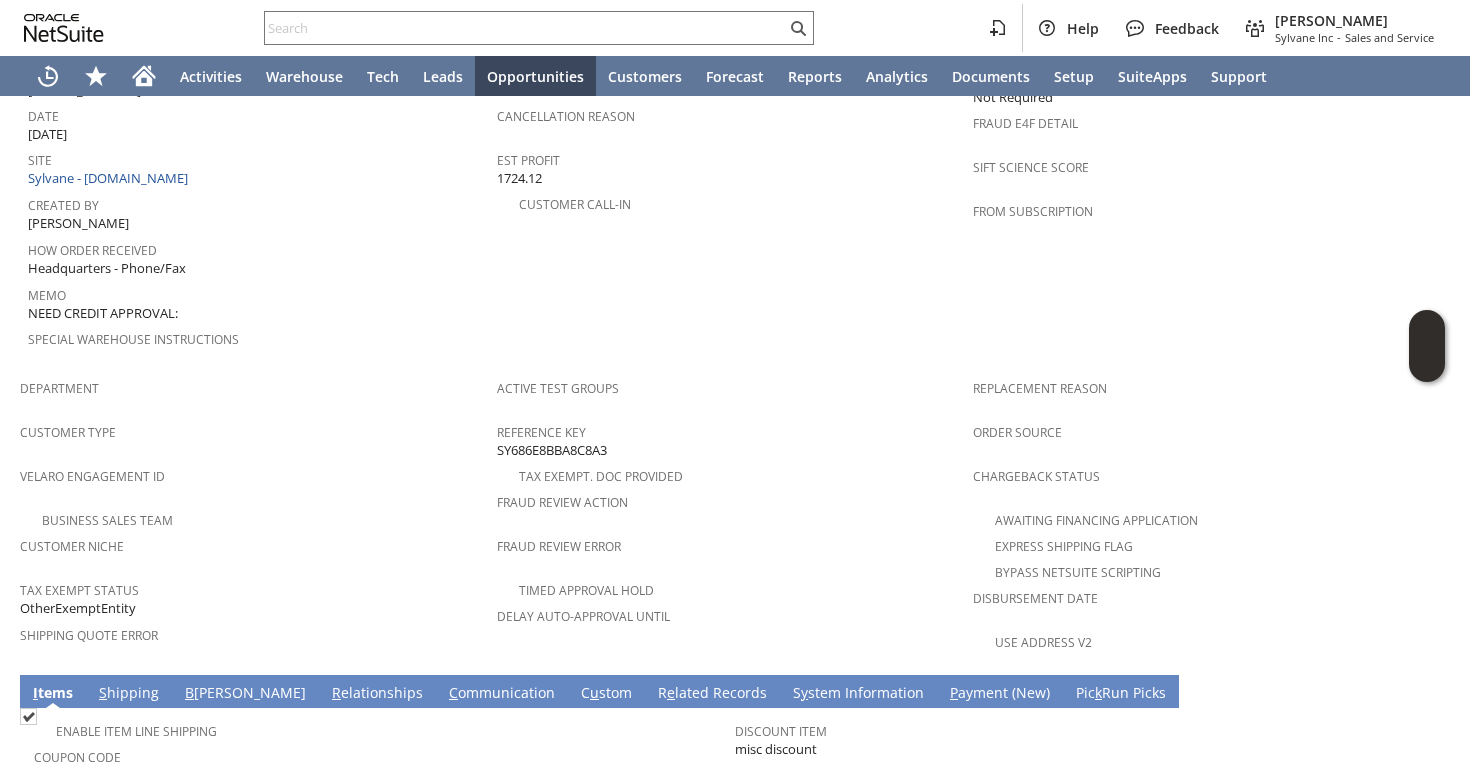 scroll, scrollTop: 844, scrollLeft: 0, axis: vertical 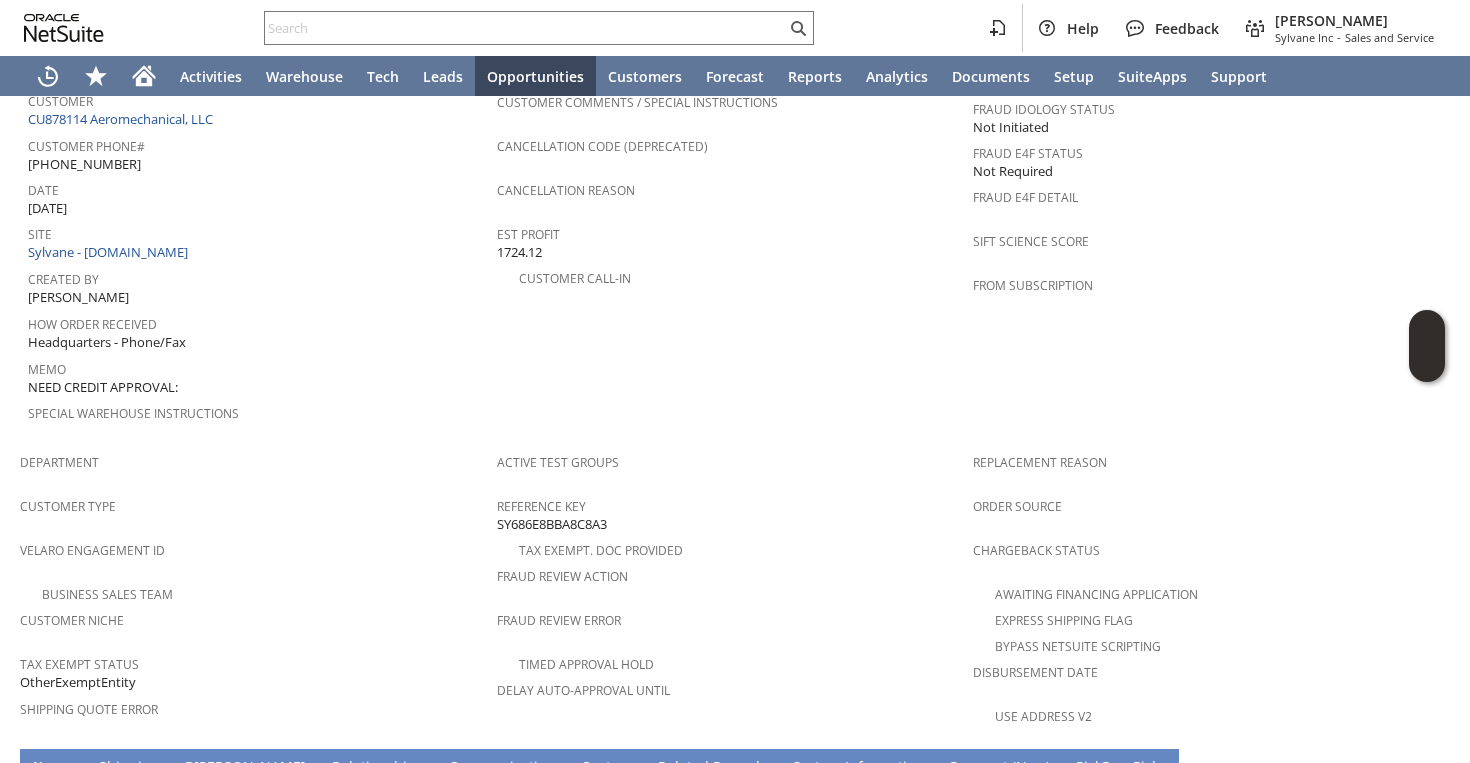 click on "S hipping" at bounding box center [129, 768] 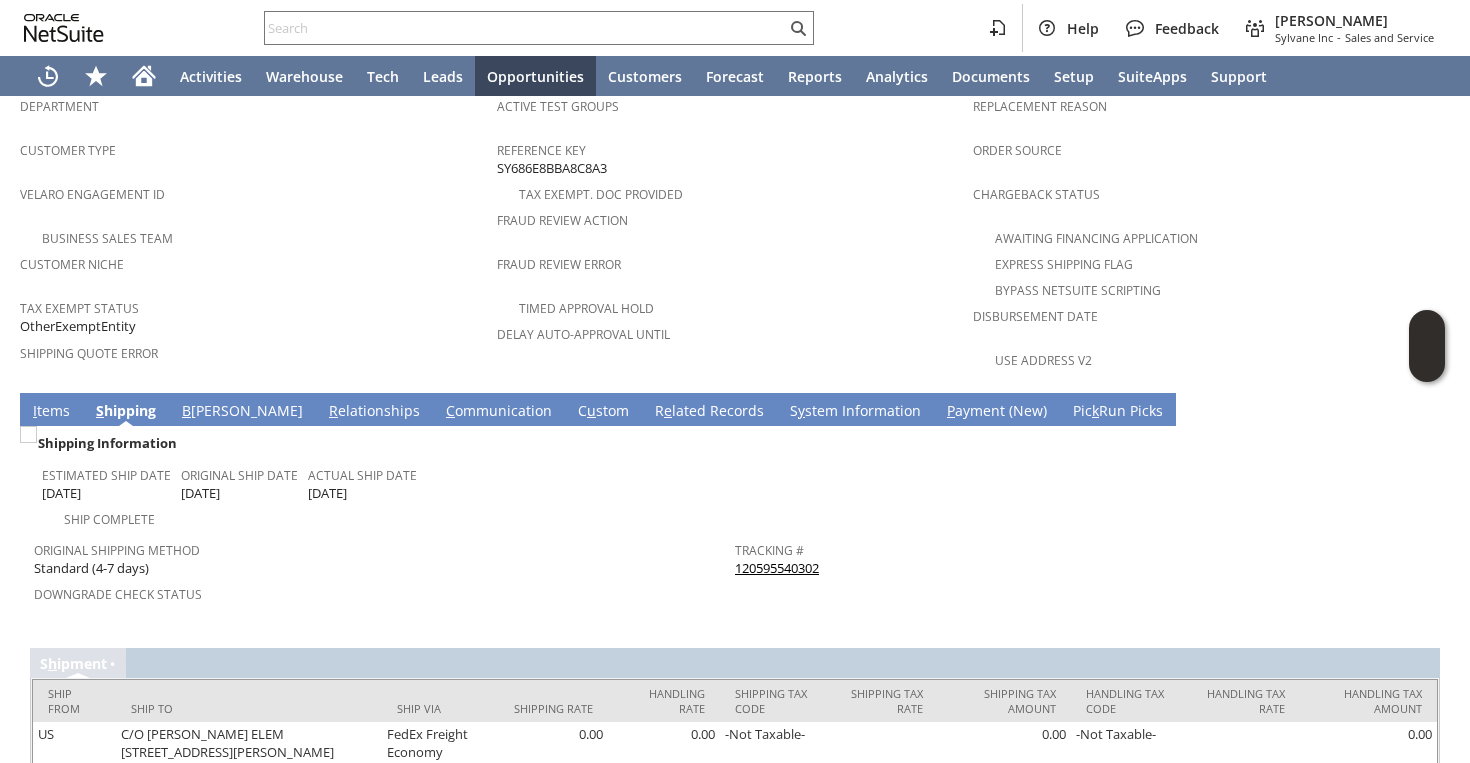 scroll, scrollTop: 1205, scrollLeft: 0, axis: vertical 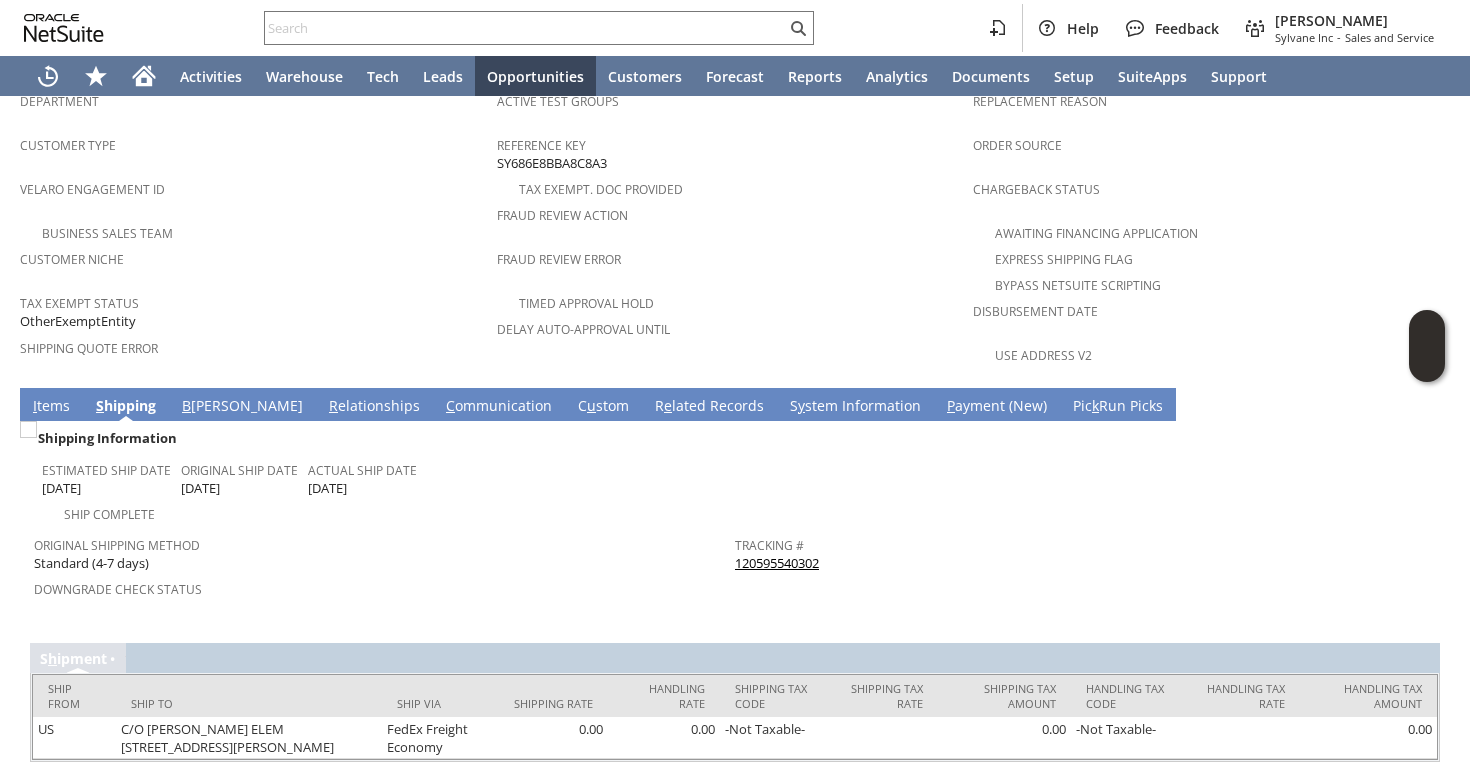 click on "120595540302" at bounding box center (777, 563) 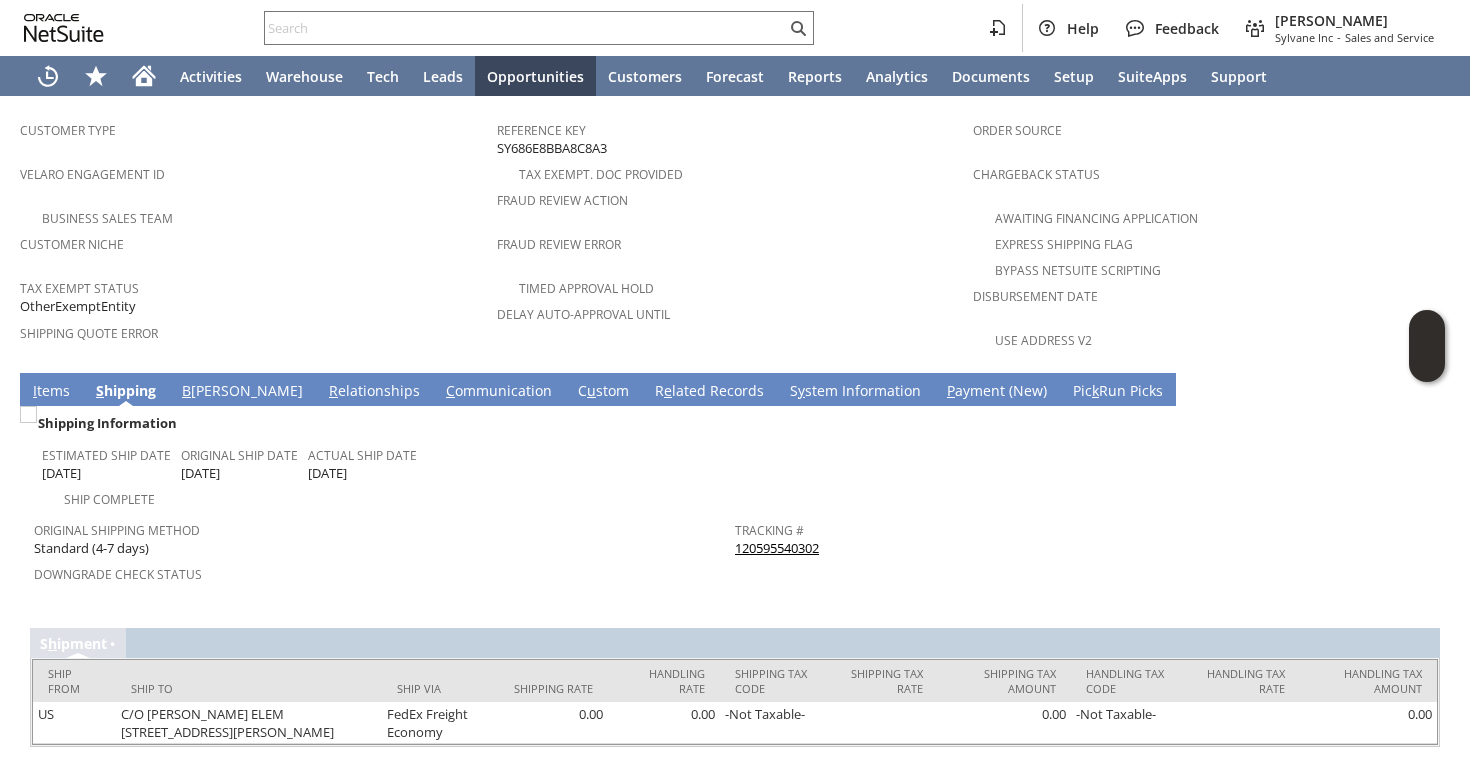 click on "Sales Order
List
Search
S1336179
CU878114 Aeromechanical, LLC
Billed
Go
Edit
Back
New
Make Copy" at bounding box center (735, -373) 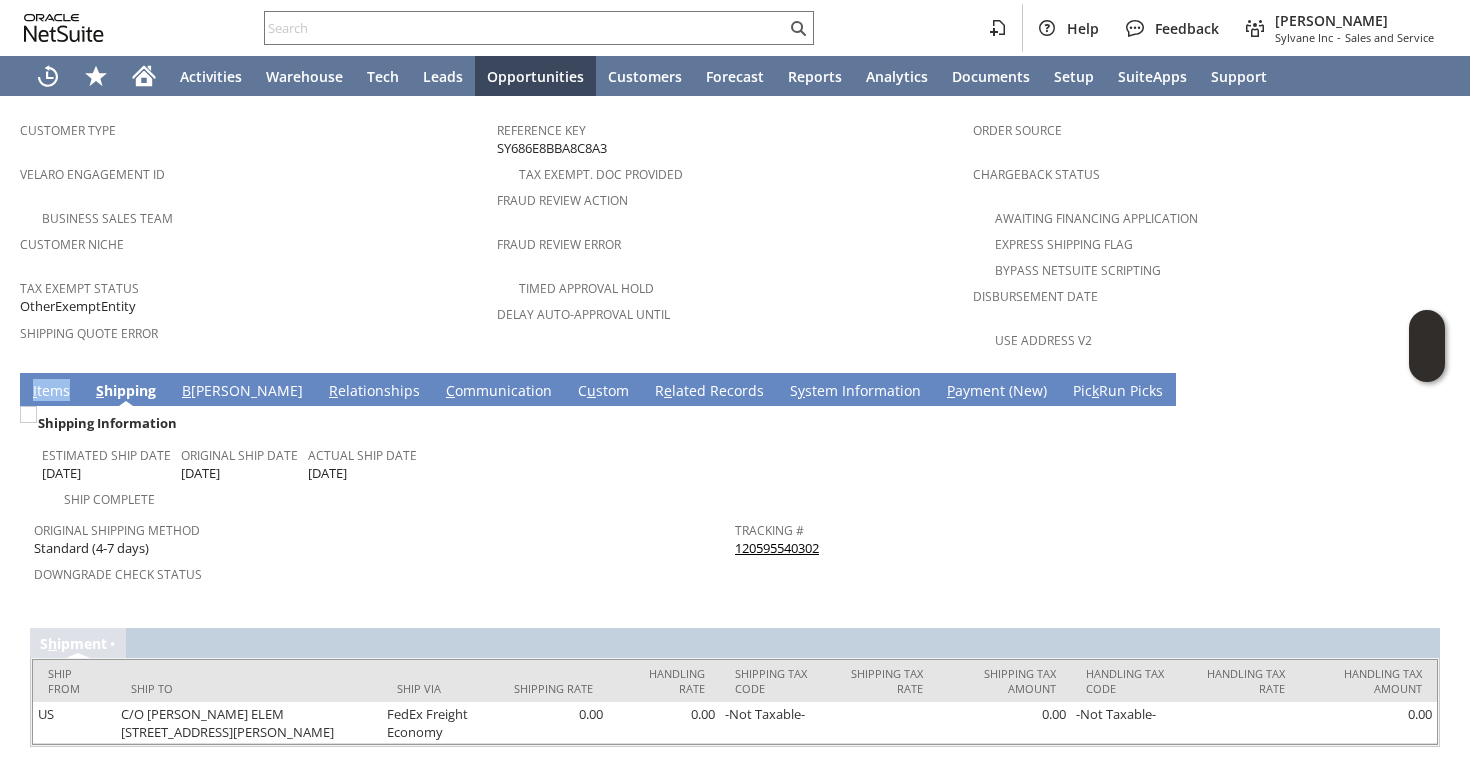 click on "I tems" at bounding box center (51, 392) 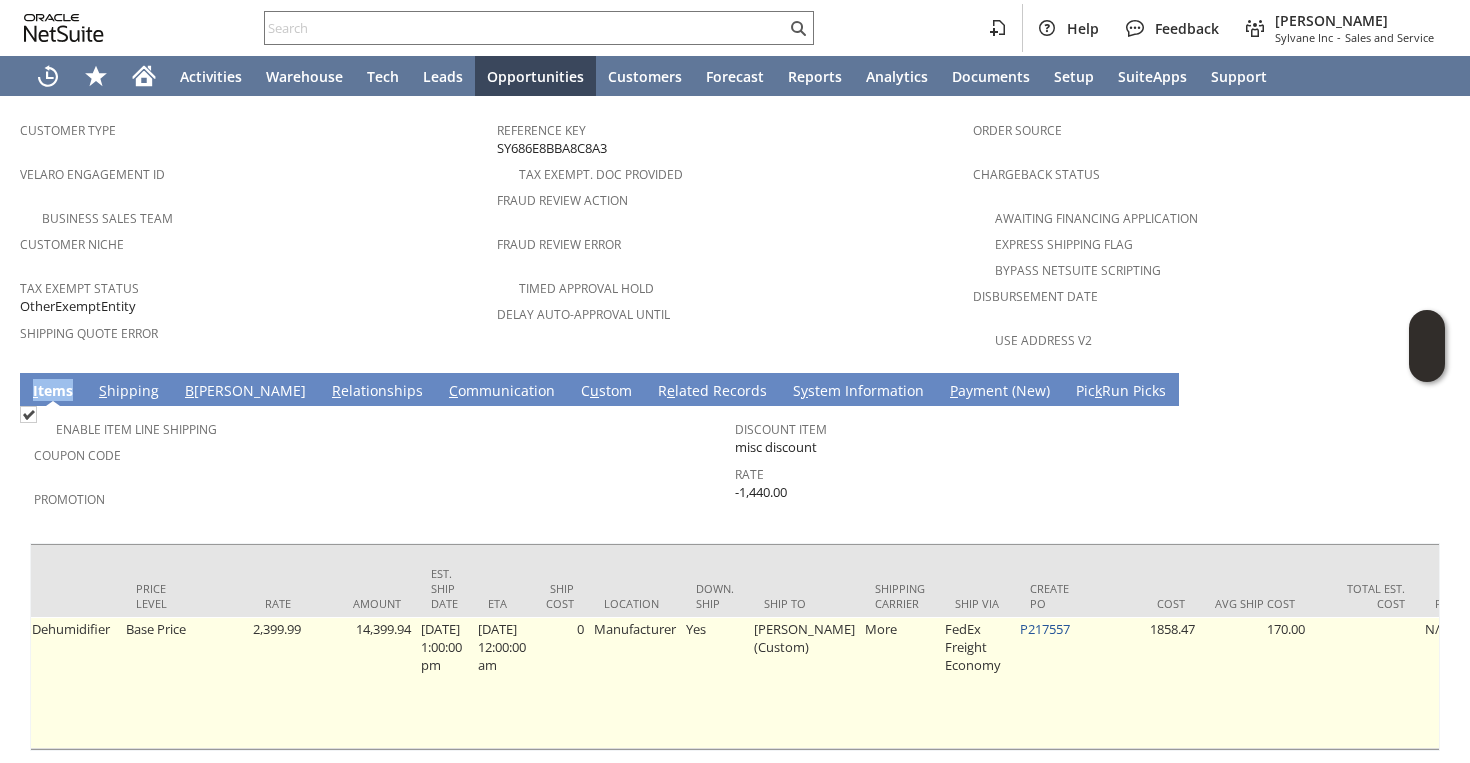scroll, scrollTop: 0, scrollLeft: 1009, axis: horizontal 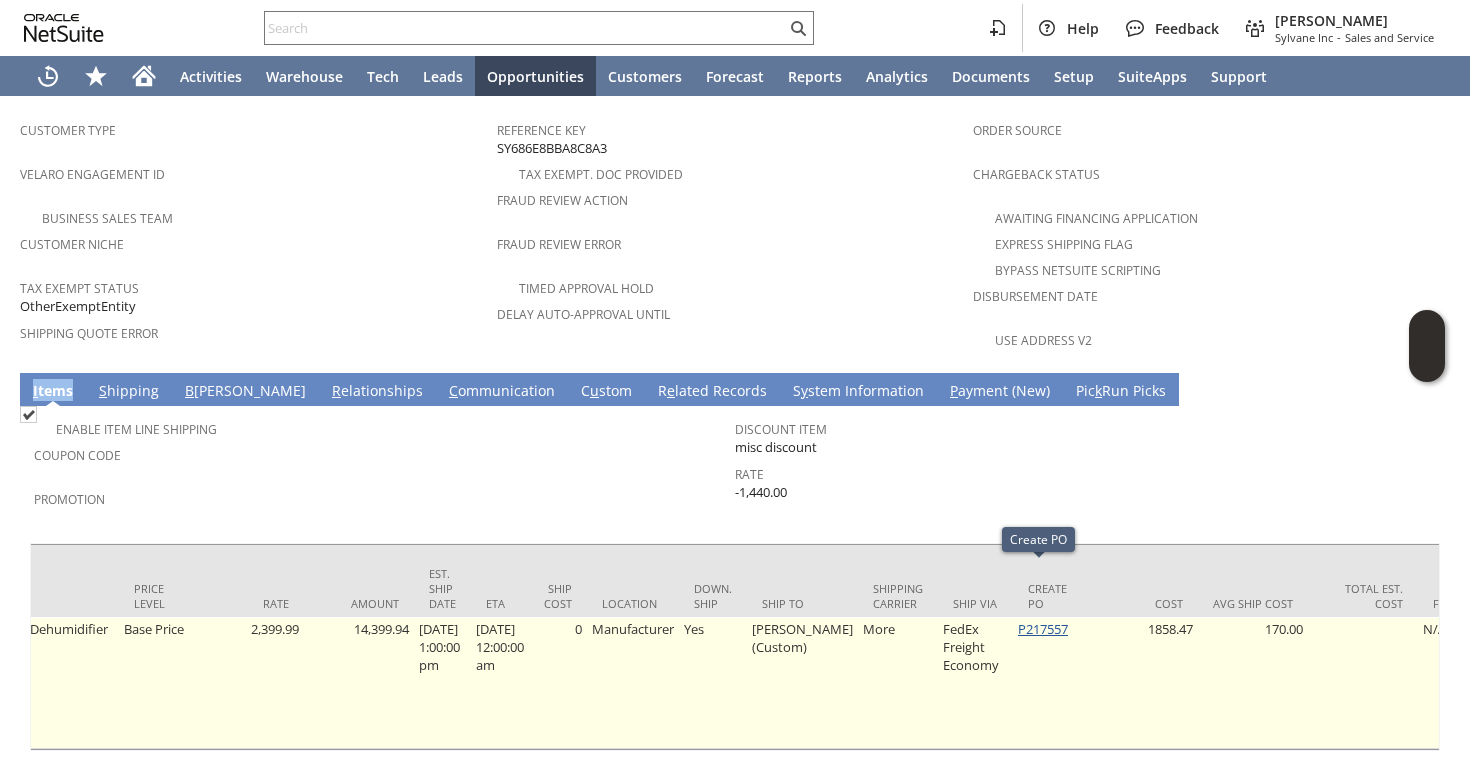 click on "P217557" at bounding box center [1043, 629] 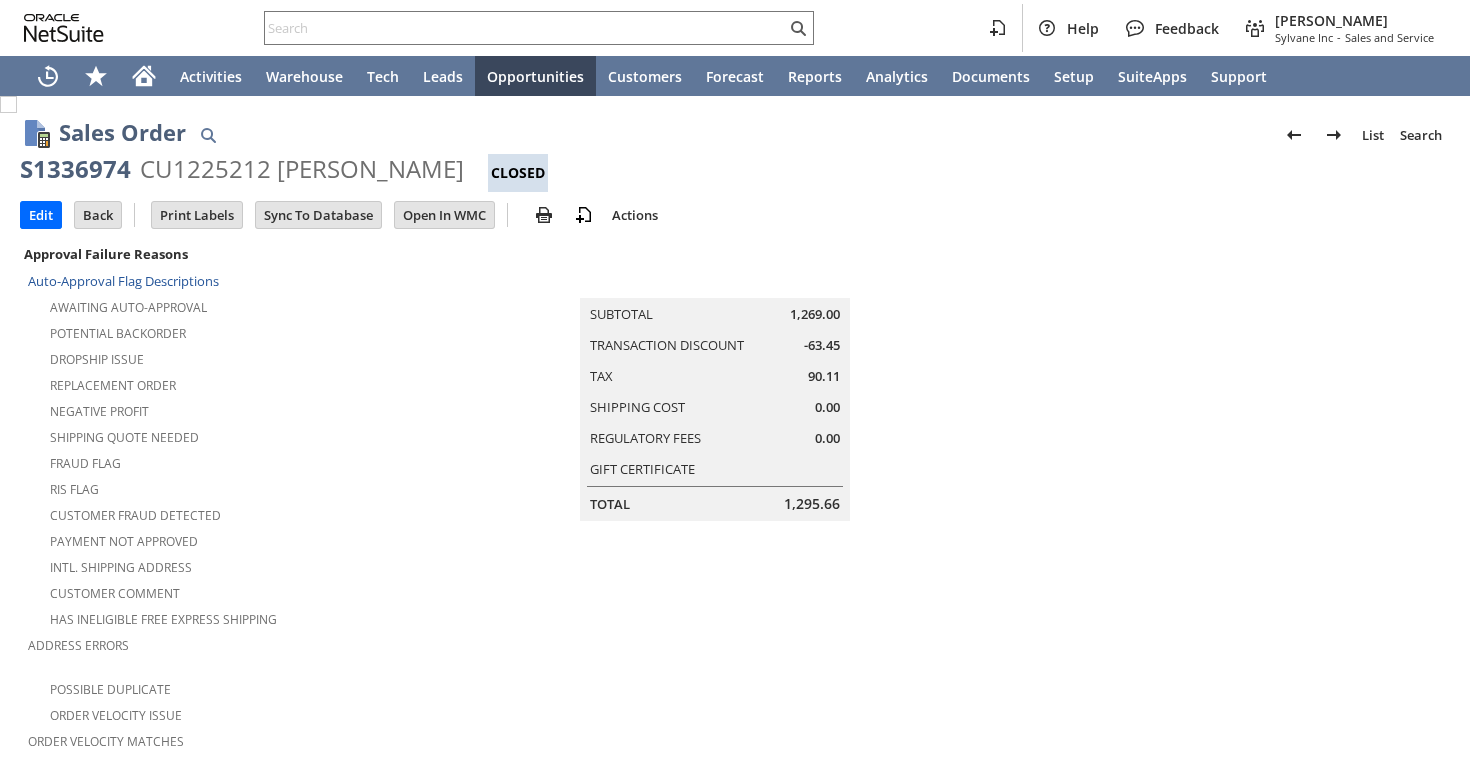 scroll, scrollTop: 0, scrollLeft: 0, axis: both 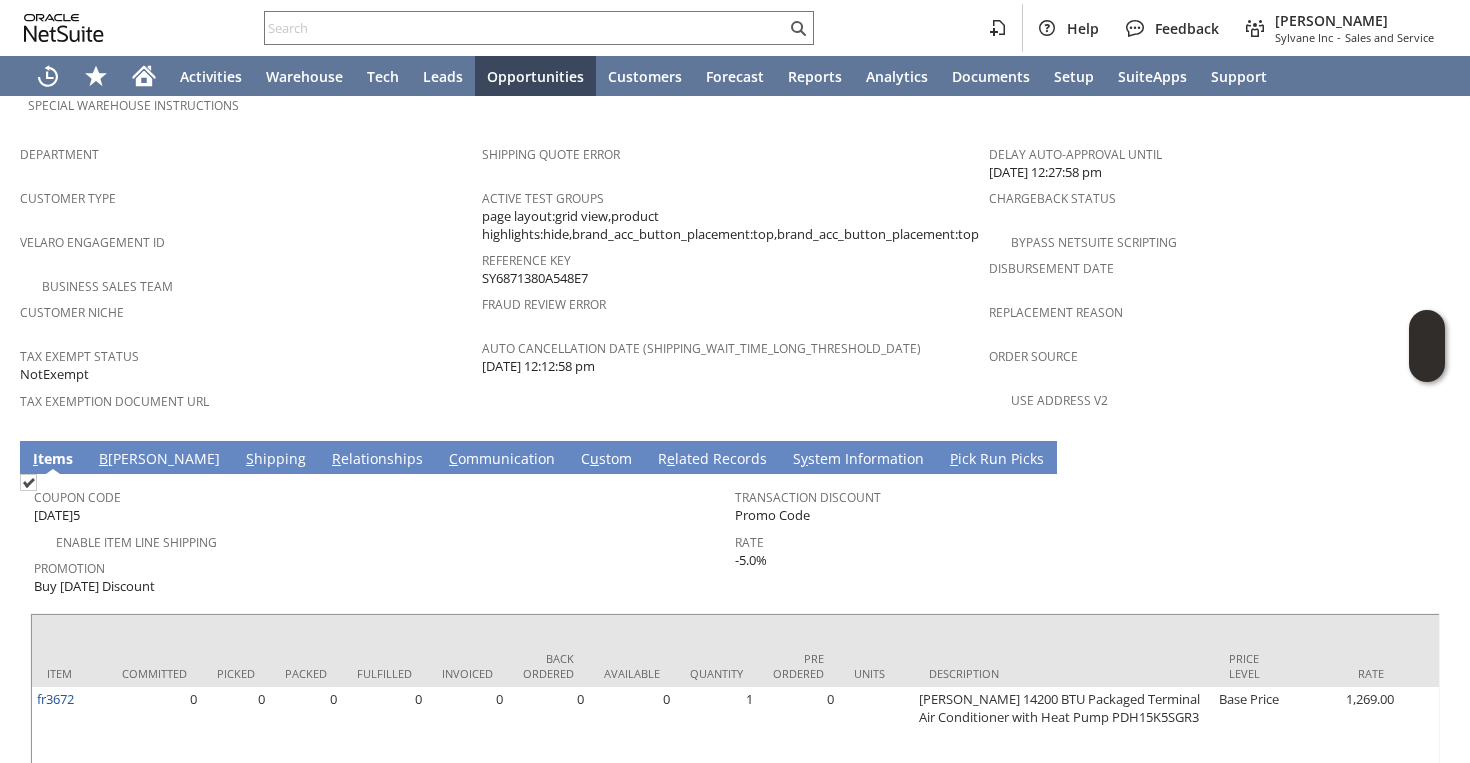 click on "S" at bounding box center [250, 458] 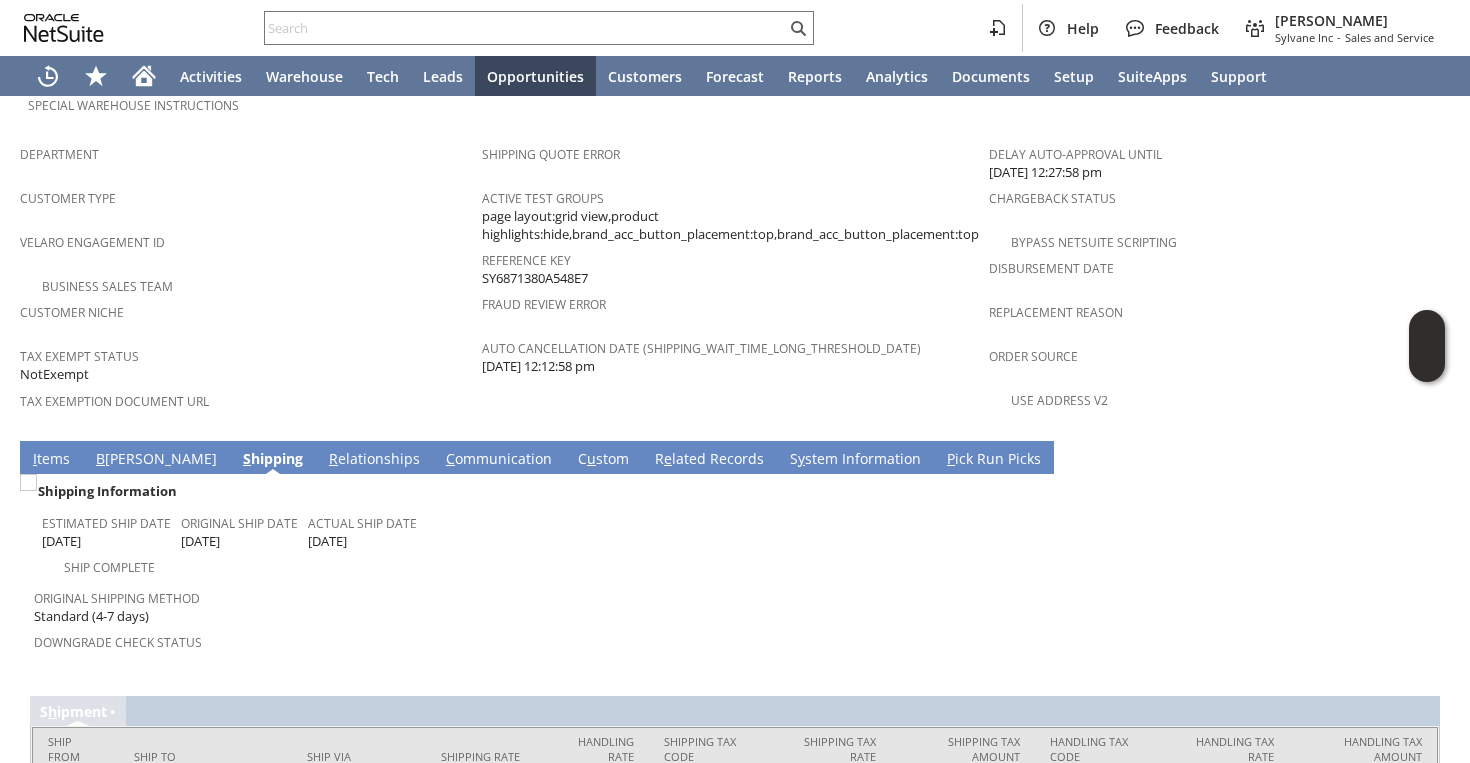 click on "I tems" at bounding box center [51, 460] 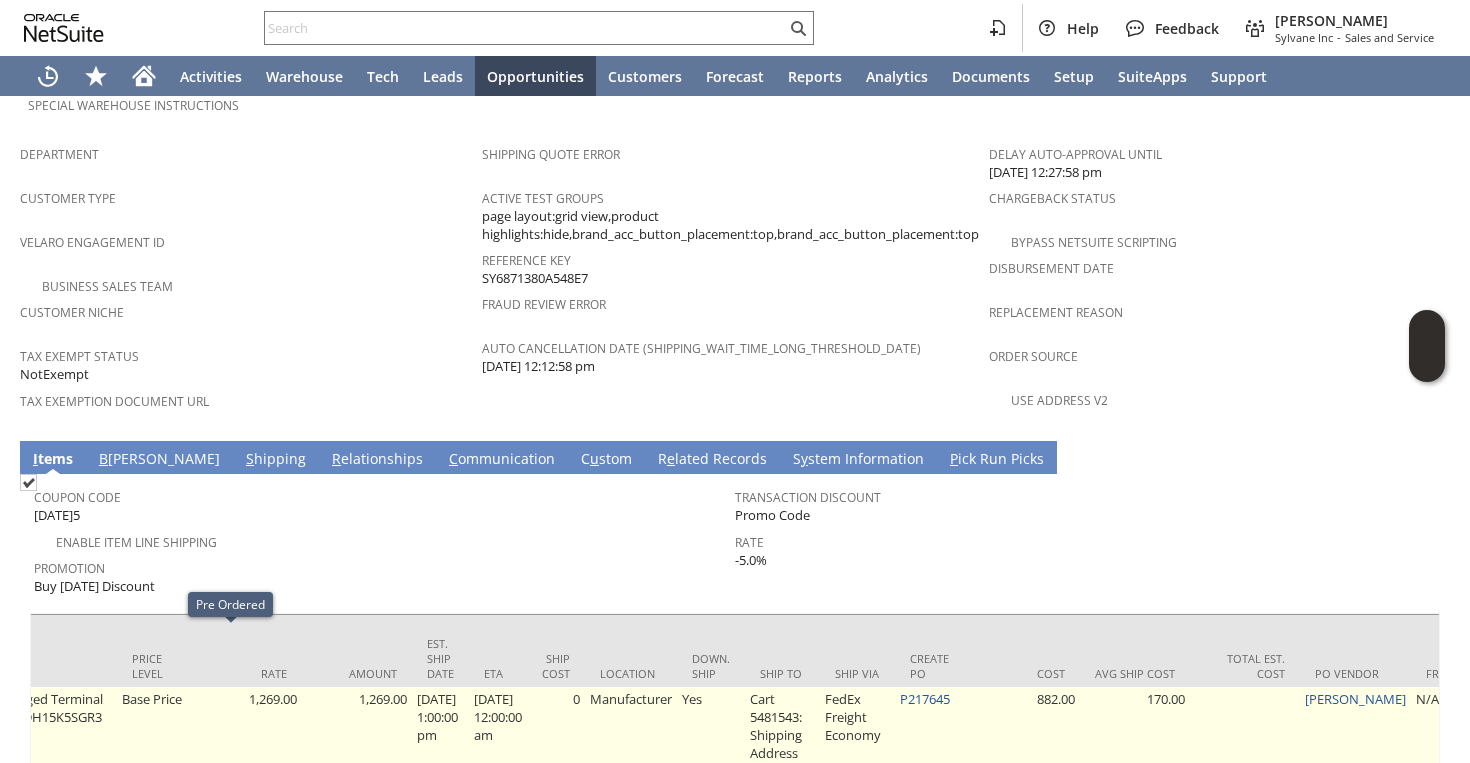 scroll, scrollTop: 0, scrollLeft: 1144, axis: horizontal 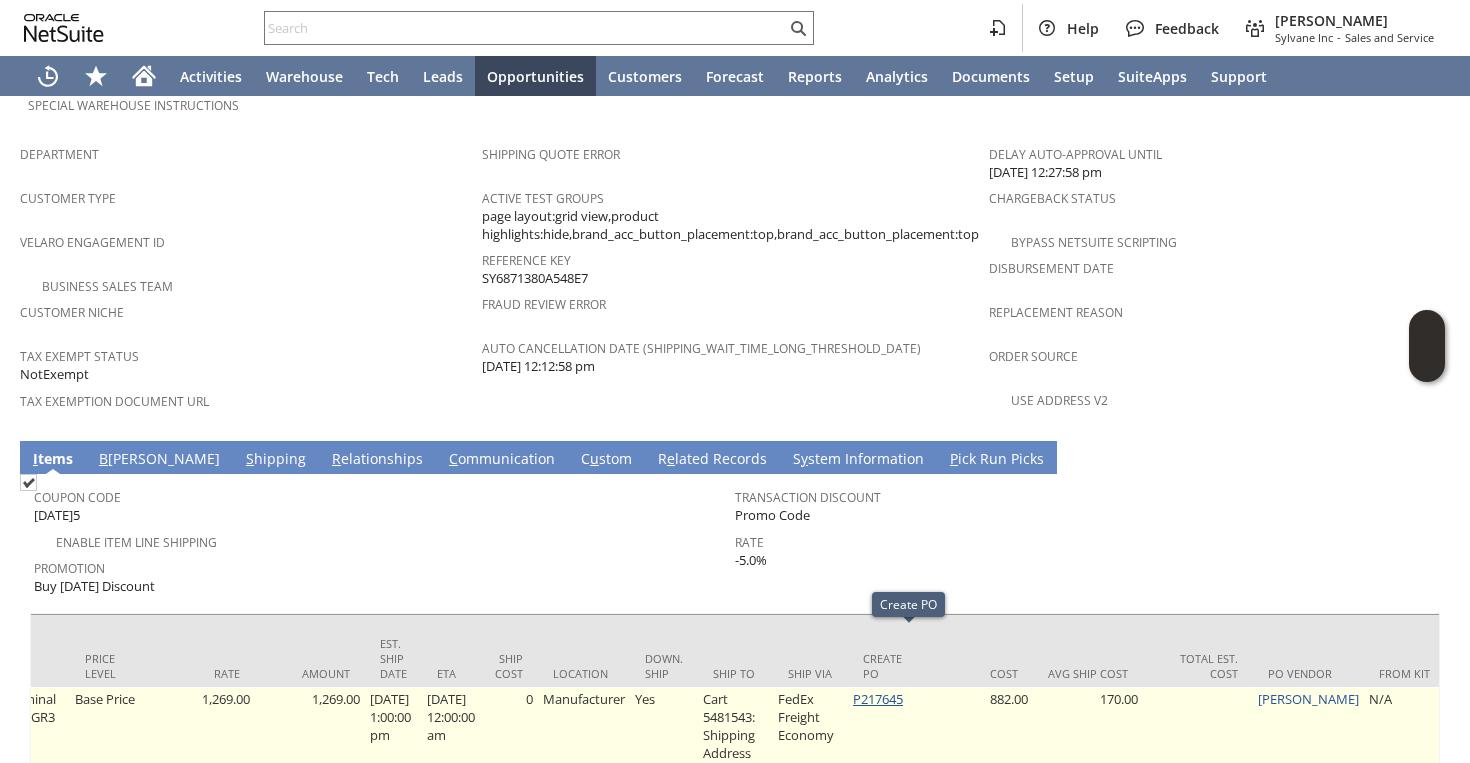 click on "P217645" at bounding box center [878, 699] 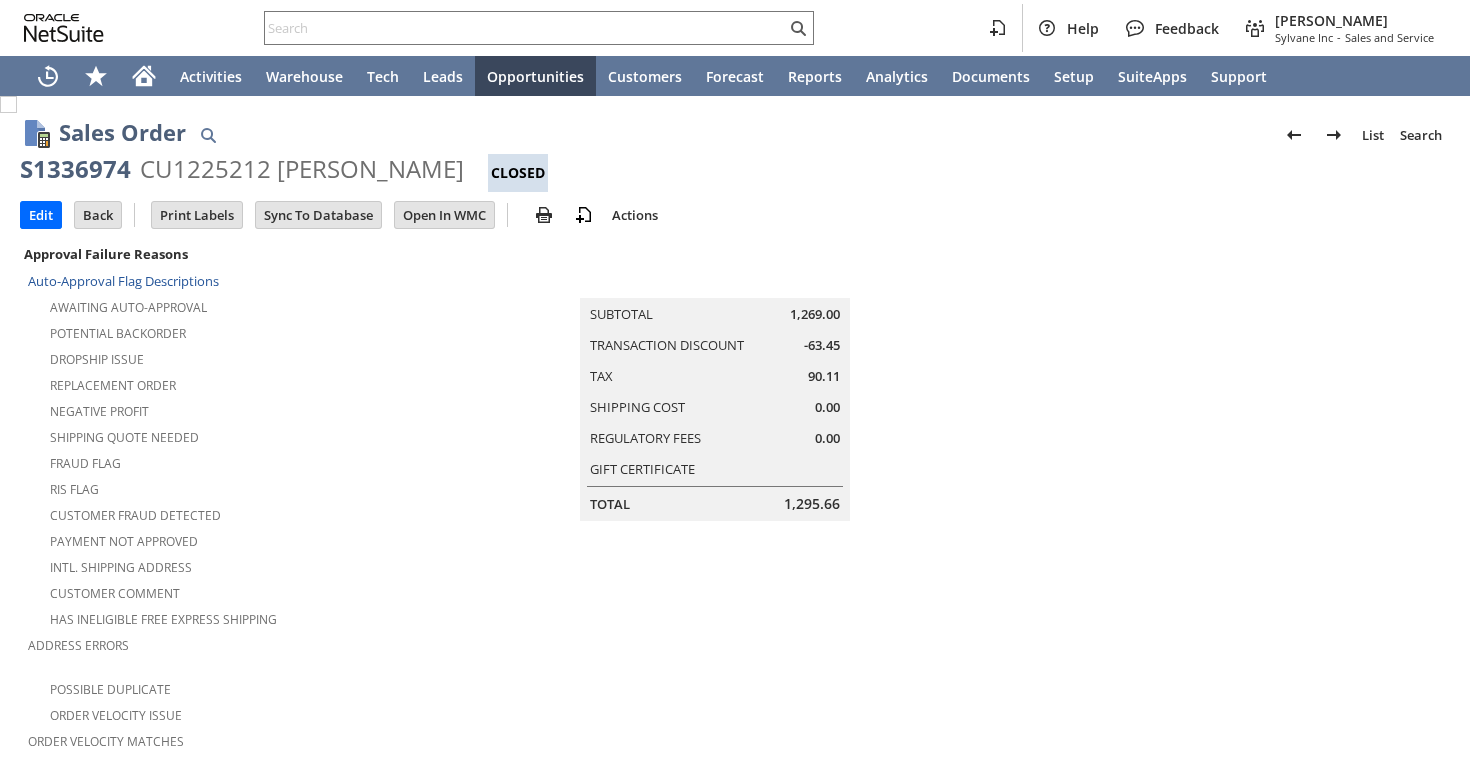 scroll, scrollTop: 0, scrollLeft: 0, axis: both 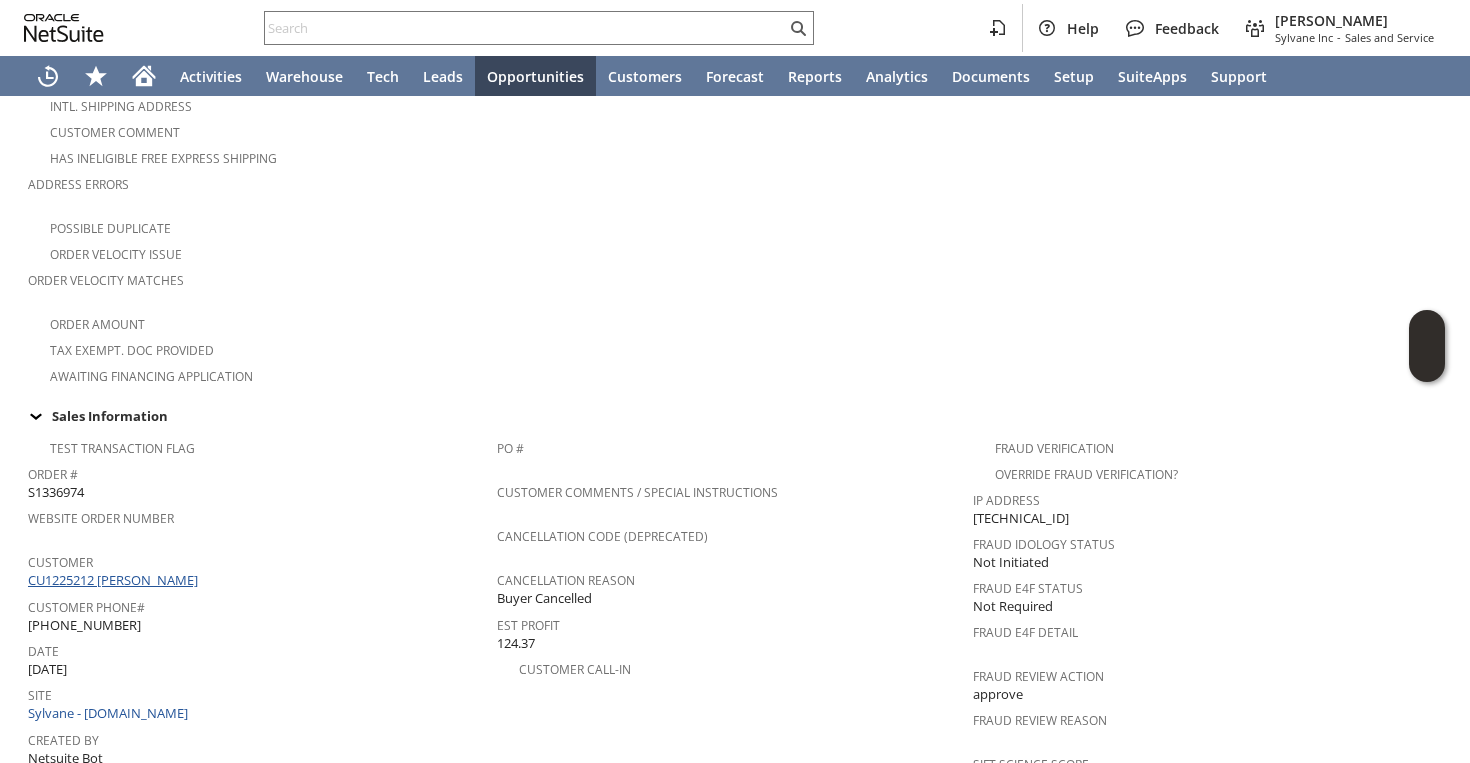 click on "CU1225212 Tyler Anderson" at bounding box center (115, 580) 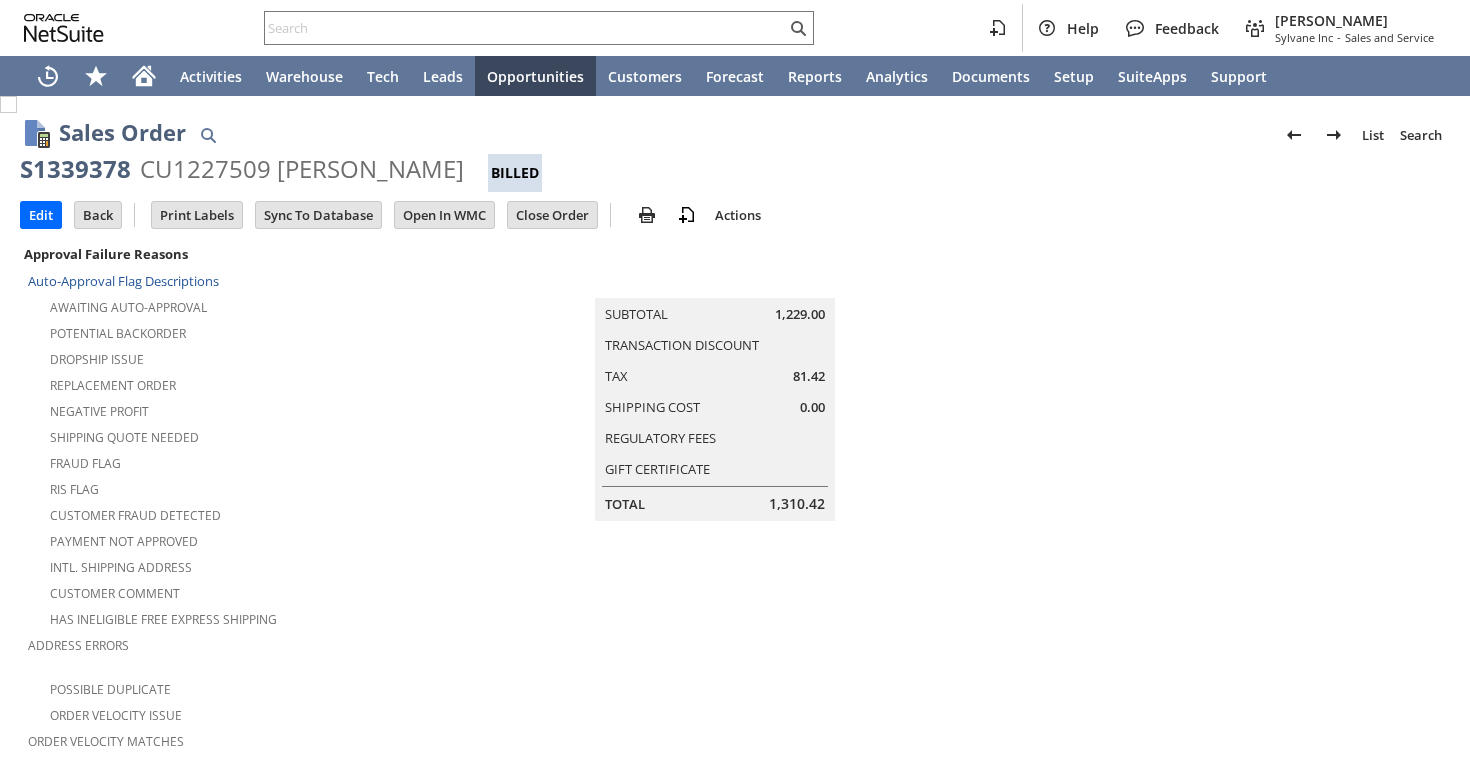 scroll, scrollTop: 0, scrollLeft: 0, axis: both 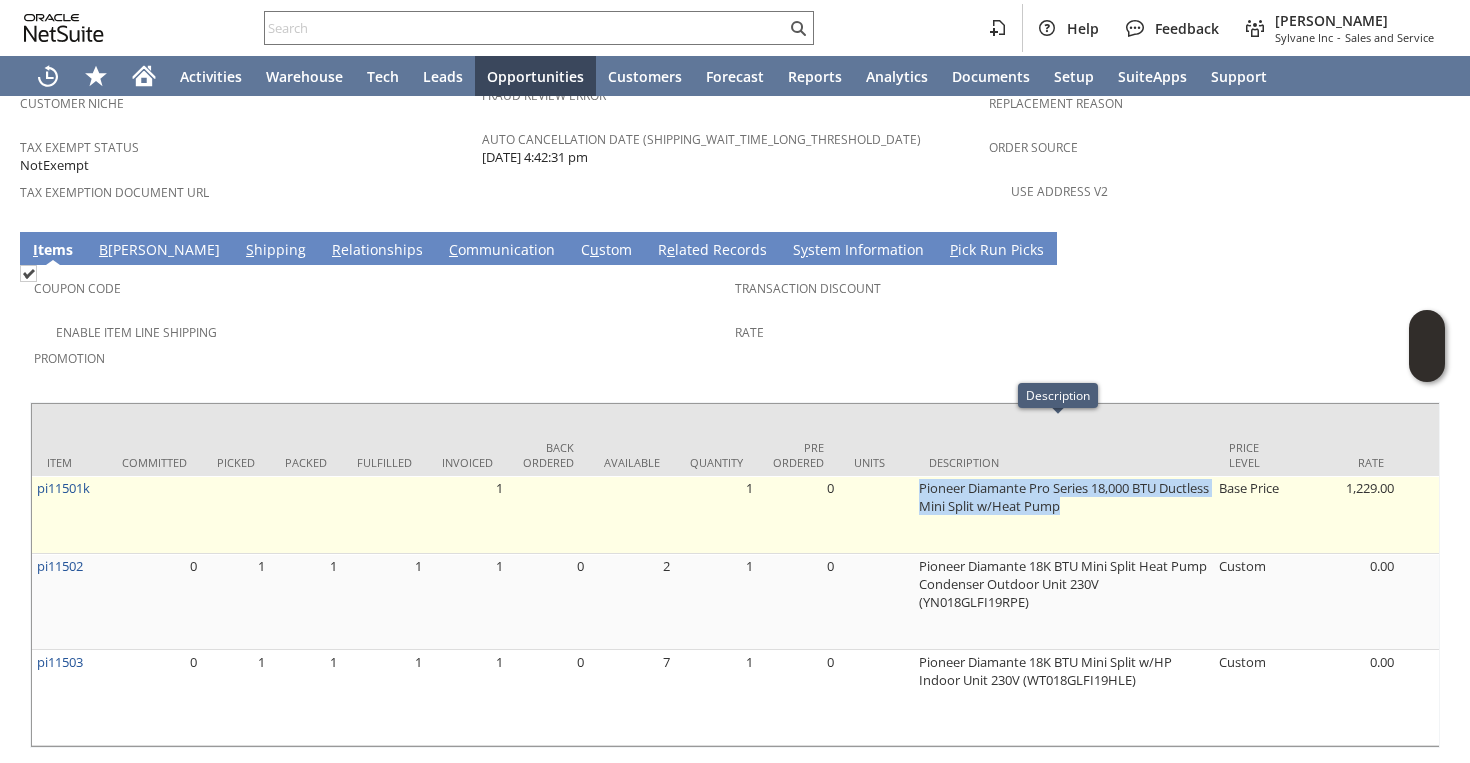 drag, startPoint x: 913, startPoint y: 429, endPoint x: 1140, endPoint y: 468, distance: 230.32585 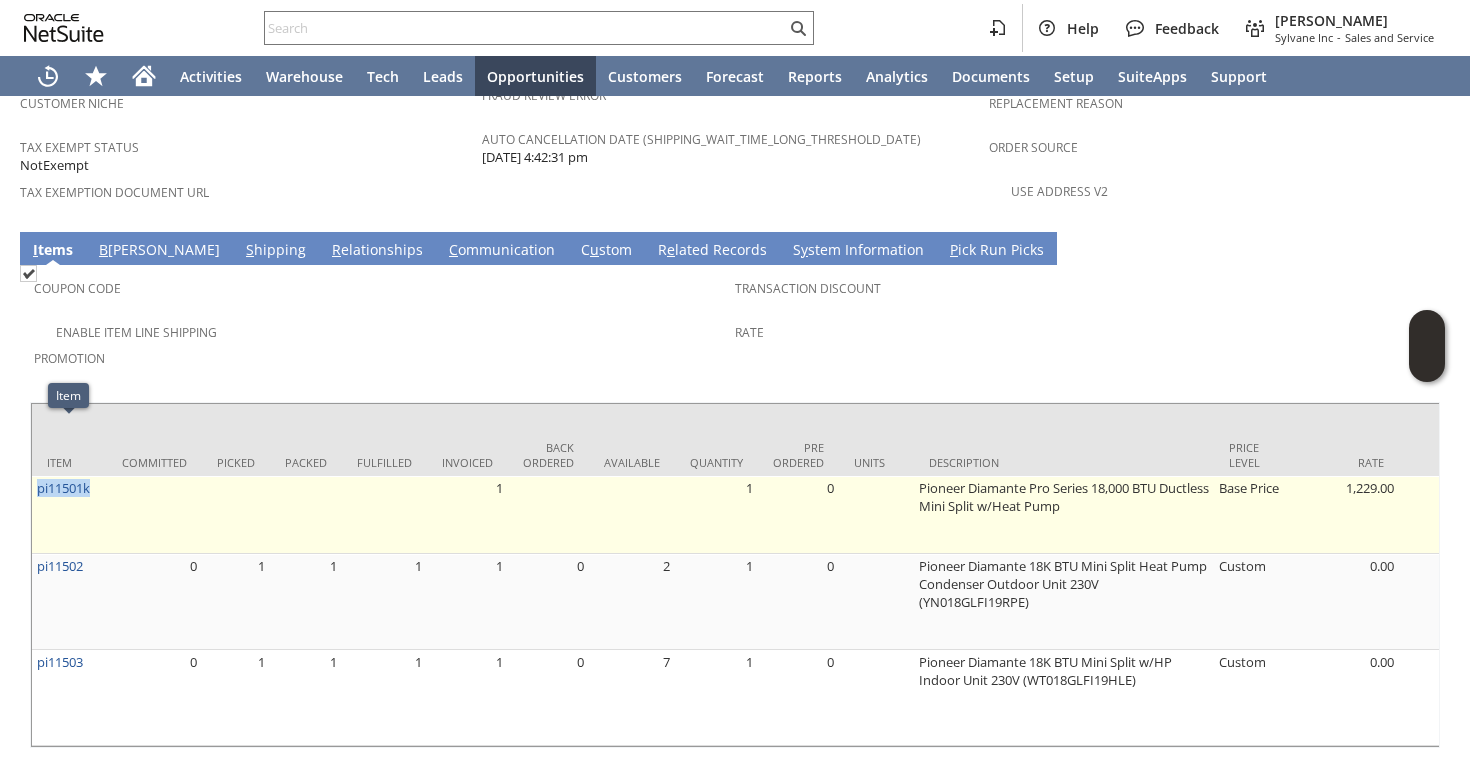 drag, startPoint x: 102, startPoint y: 440, endPoint x: 35, endPoint y: 430, distance: 67.74216 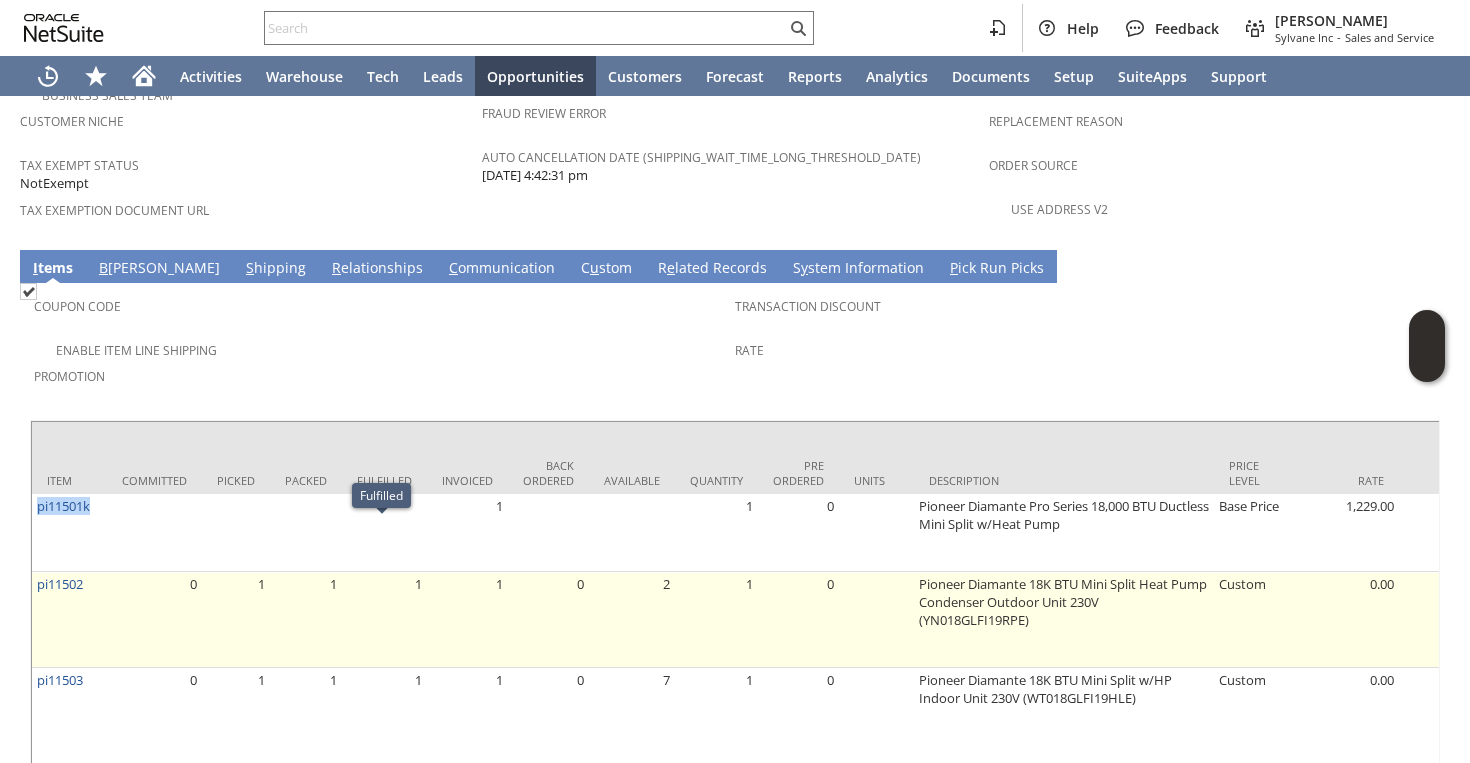 scroll, scrollTop: 1425, scrollLeft: 0, axis: vertical 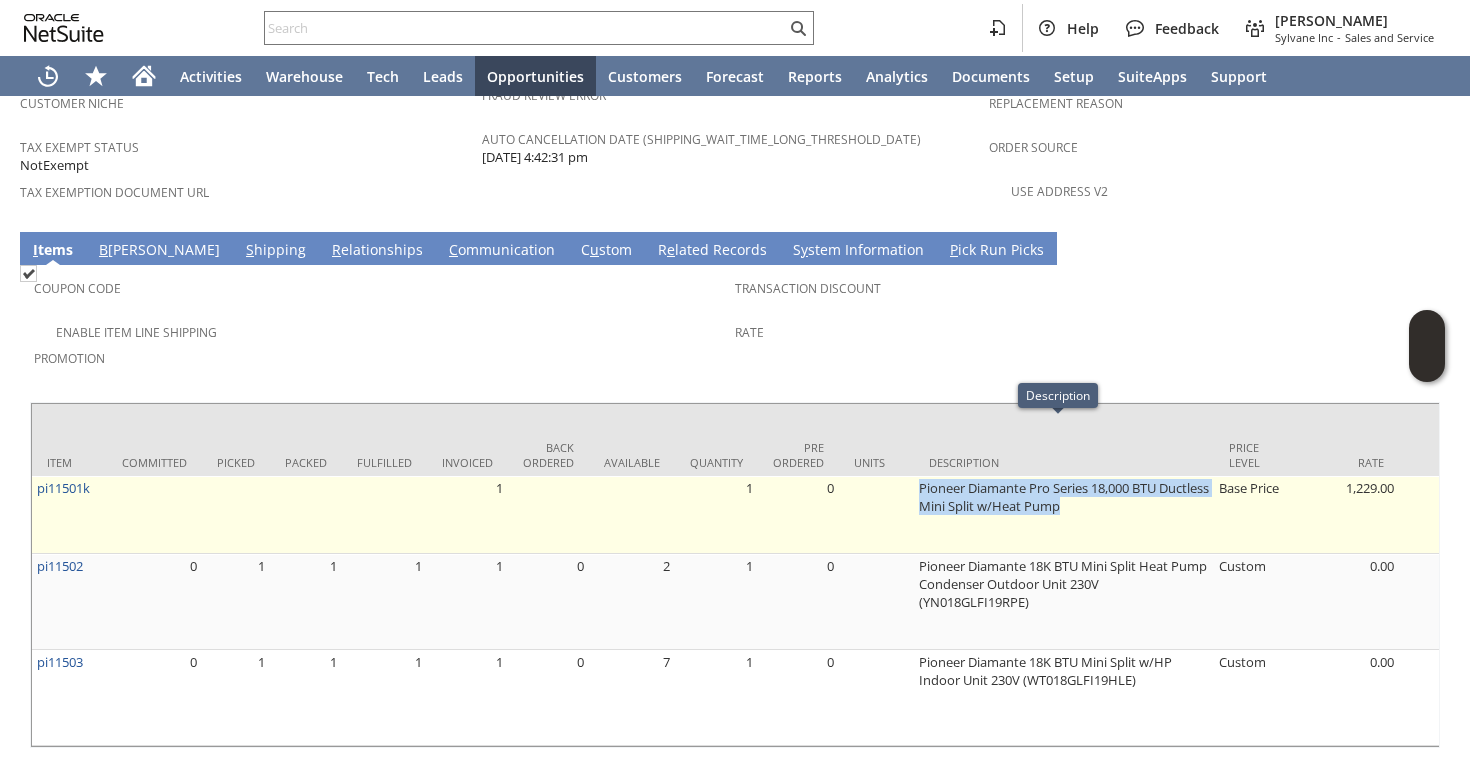 drag, startPoint x: 909, startPoint y: 429, endPoint x: 1130, endPoint y: 458, distance: 222.89459 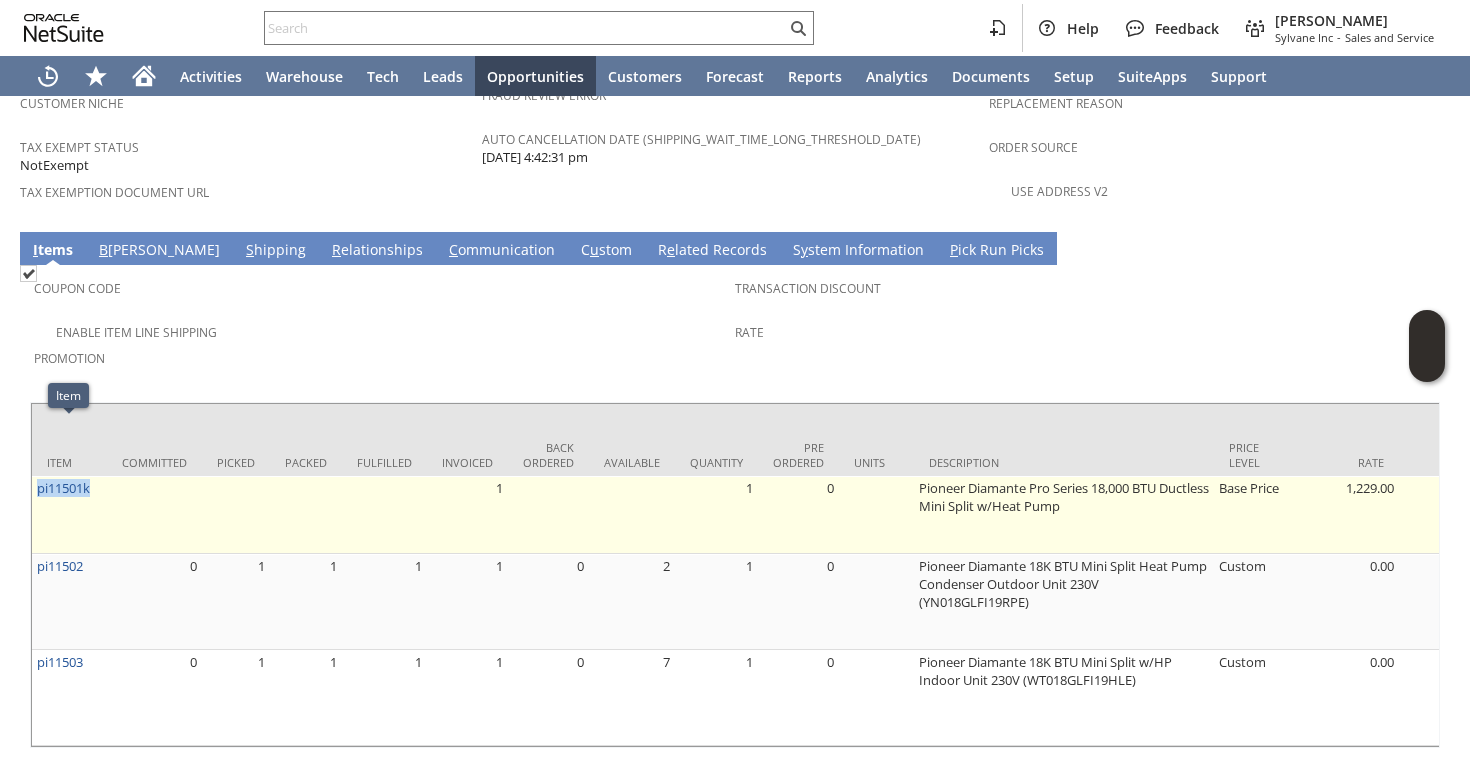 drag, startPoint x: 102, startPoint y: 435, endPoint x: 31, endPoint y: 434, distance: 71.00704 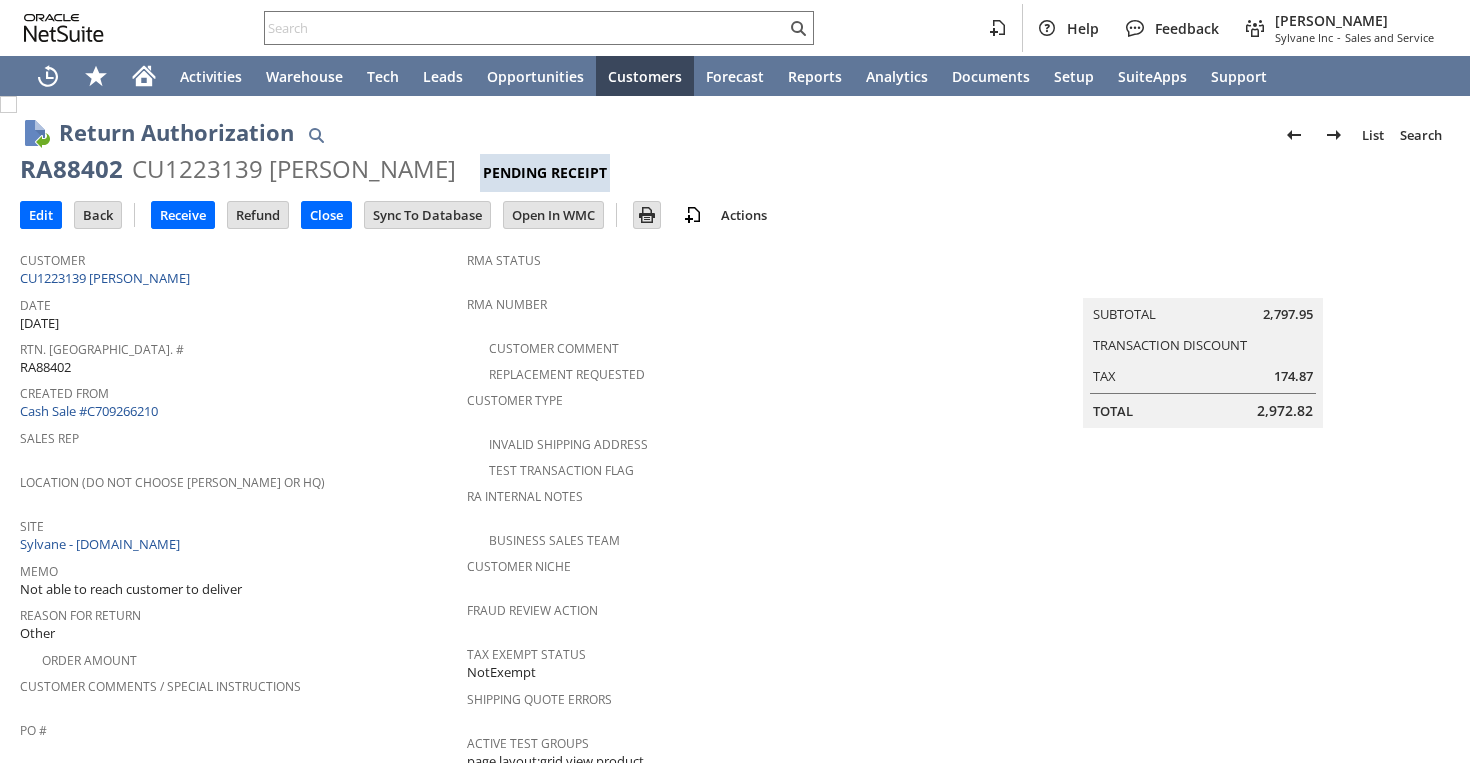scroll, scrollTop: 0, scrollLeft: 0, axis: both 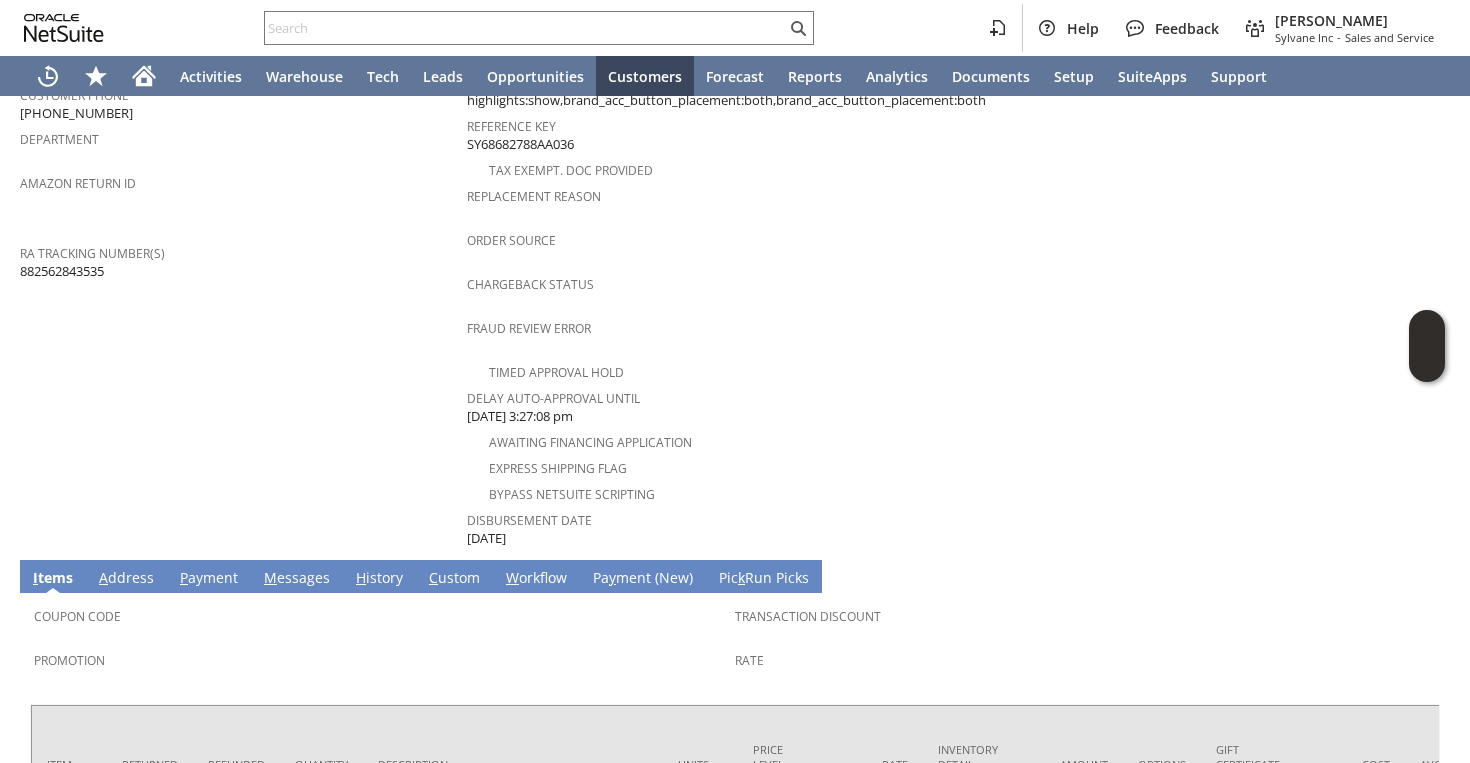 click on "RA Tracking Number(s)
882562843535" at bounding box center [243, 261] 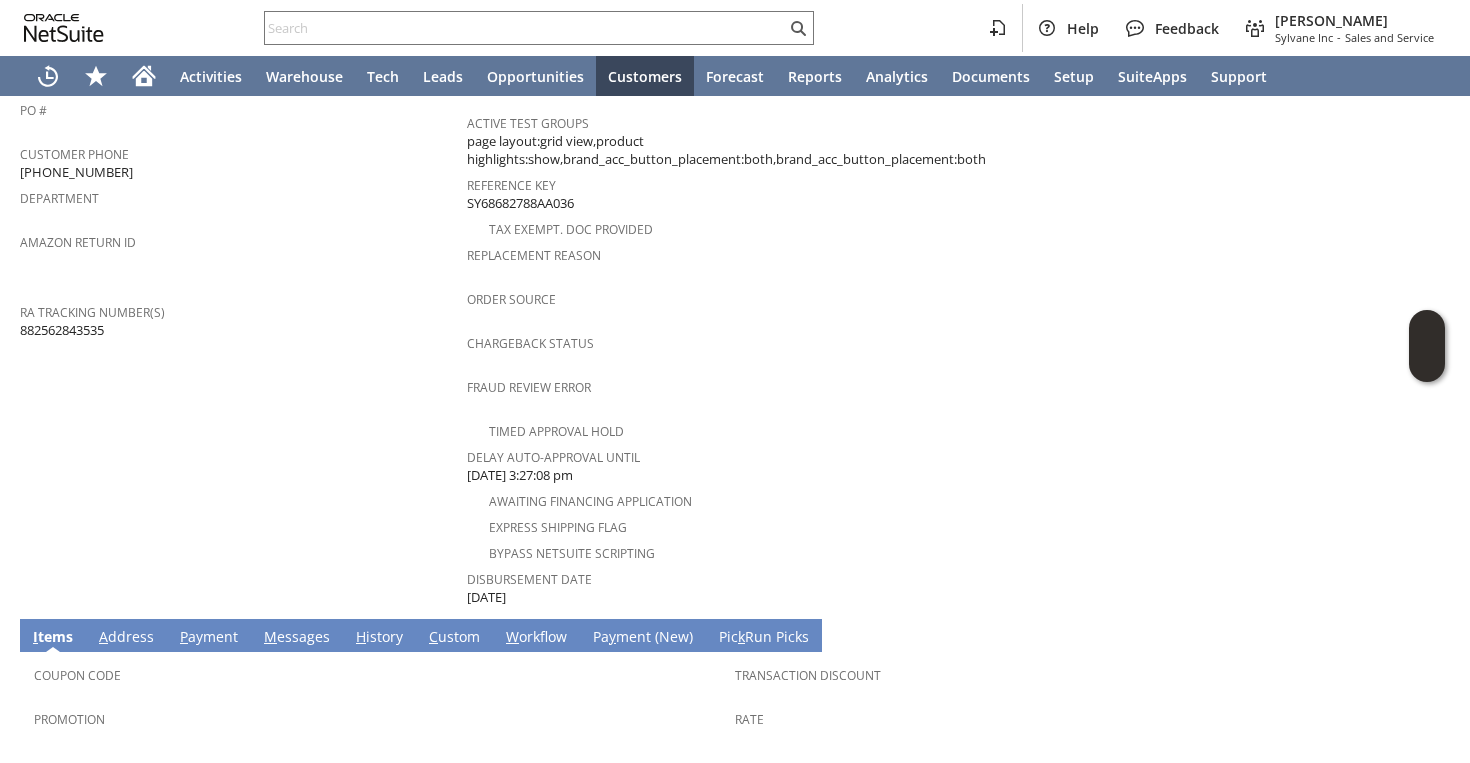 scroll, scrollTop: 0, scrollLeft: 0, axis: both 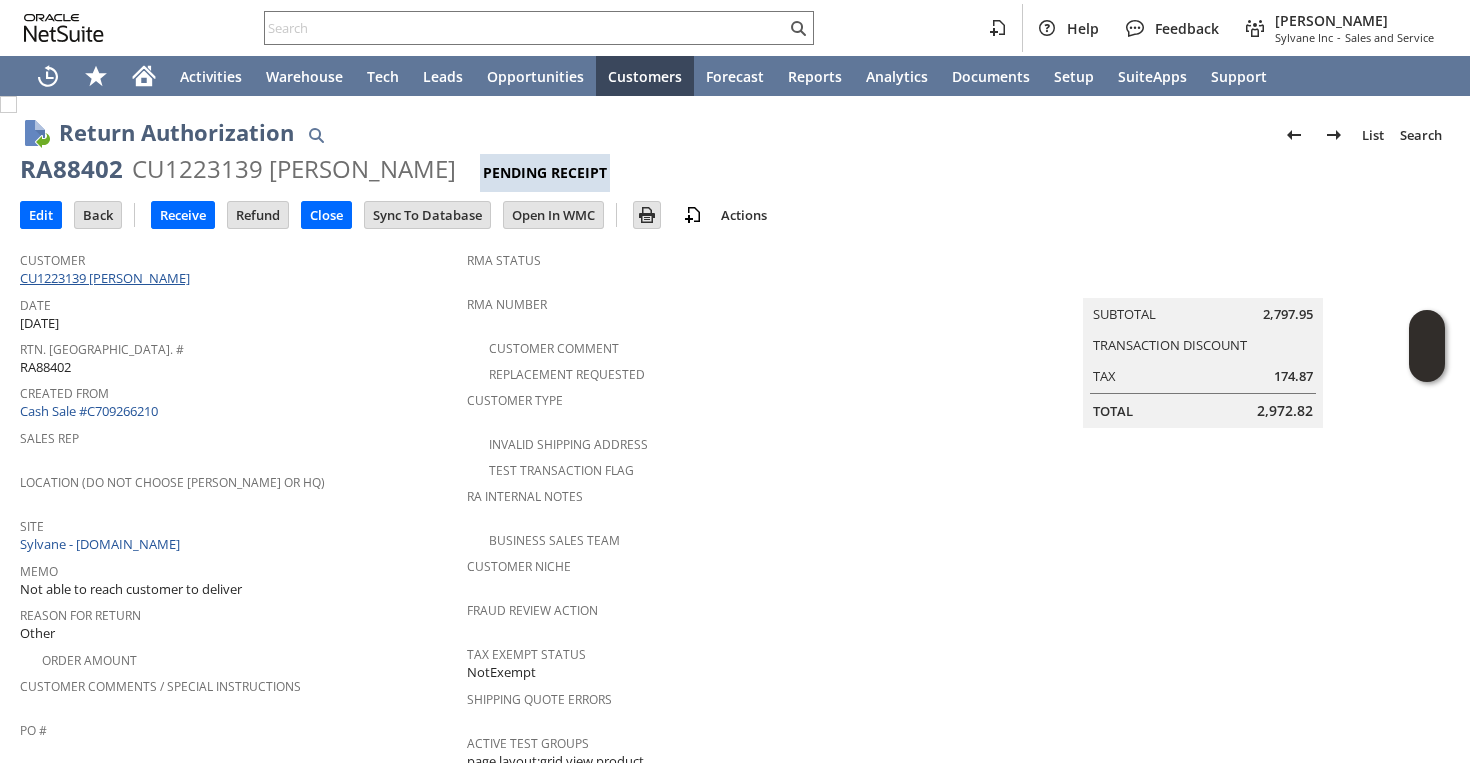 click on "CU1223139 [PERSON_NAME]" at bounding box center [107, 278] 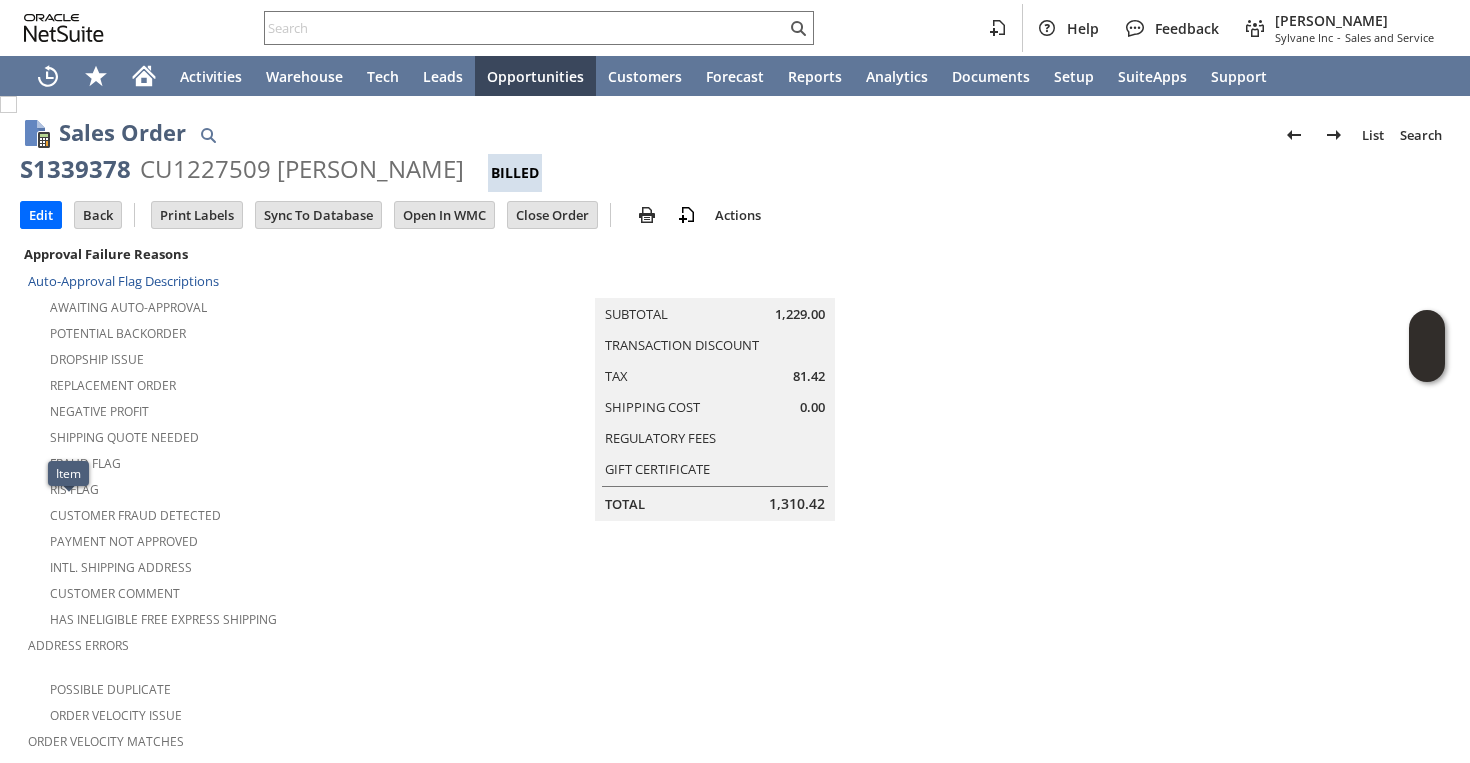 scroll, scrollTop: 0, scrollLeft: 0, axis: both 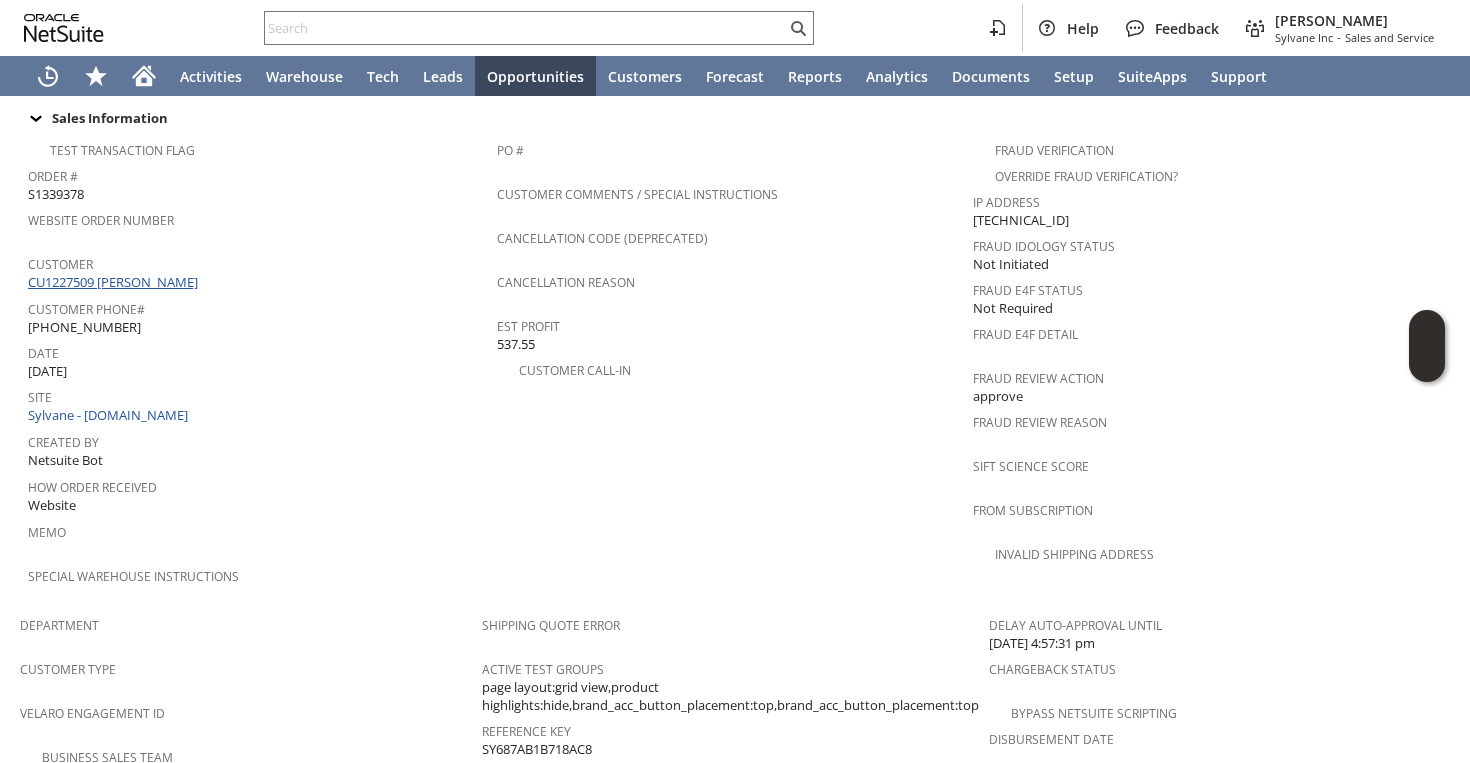 click on "CU1227509 todd januzzi" at bounding box center (115, 282) 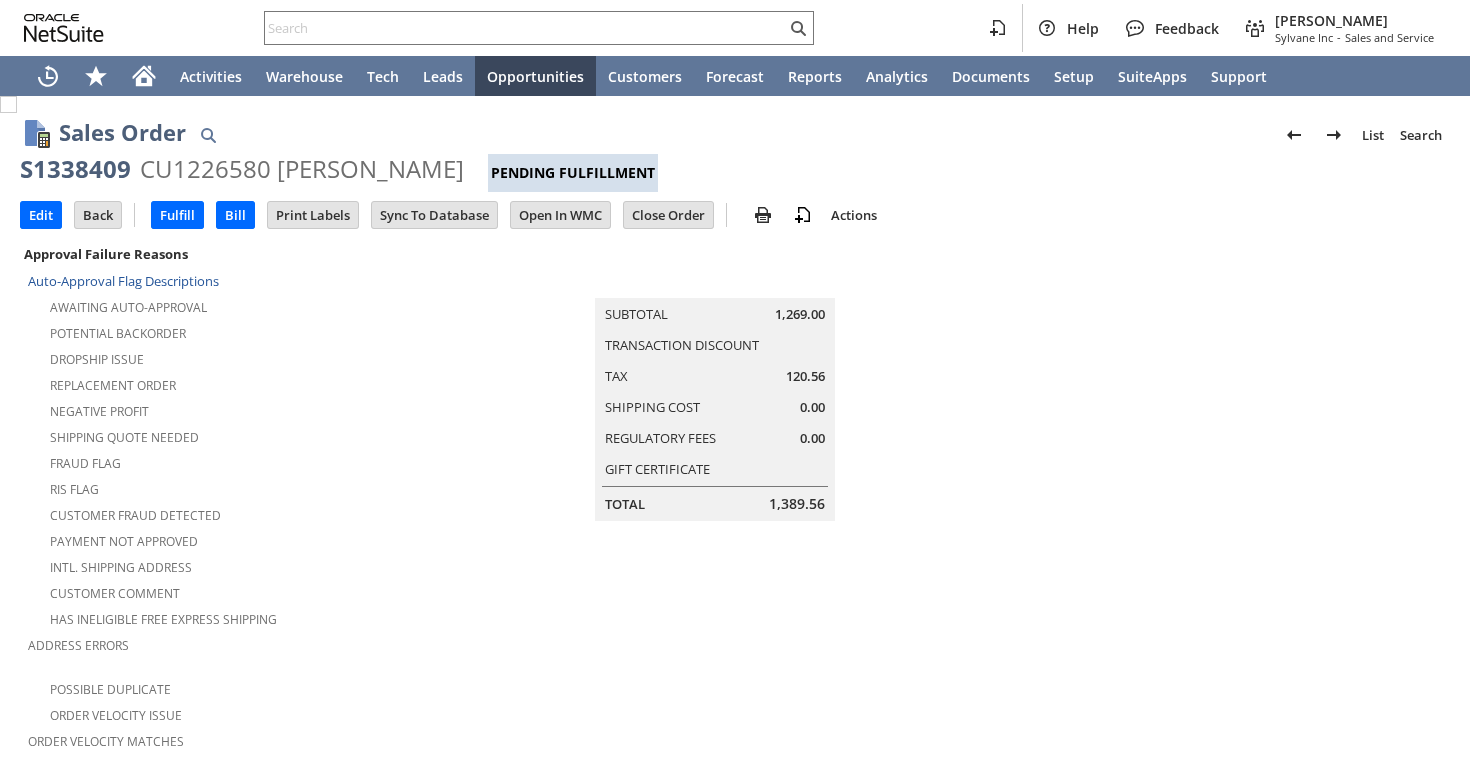 scroll, scrollTop: 0, scrollLeft: 0, axis: both 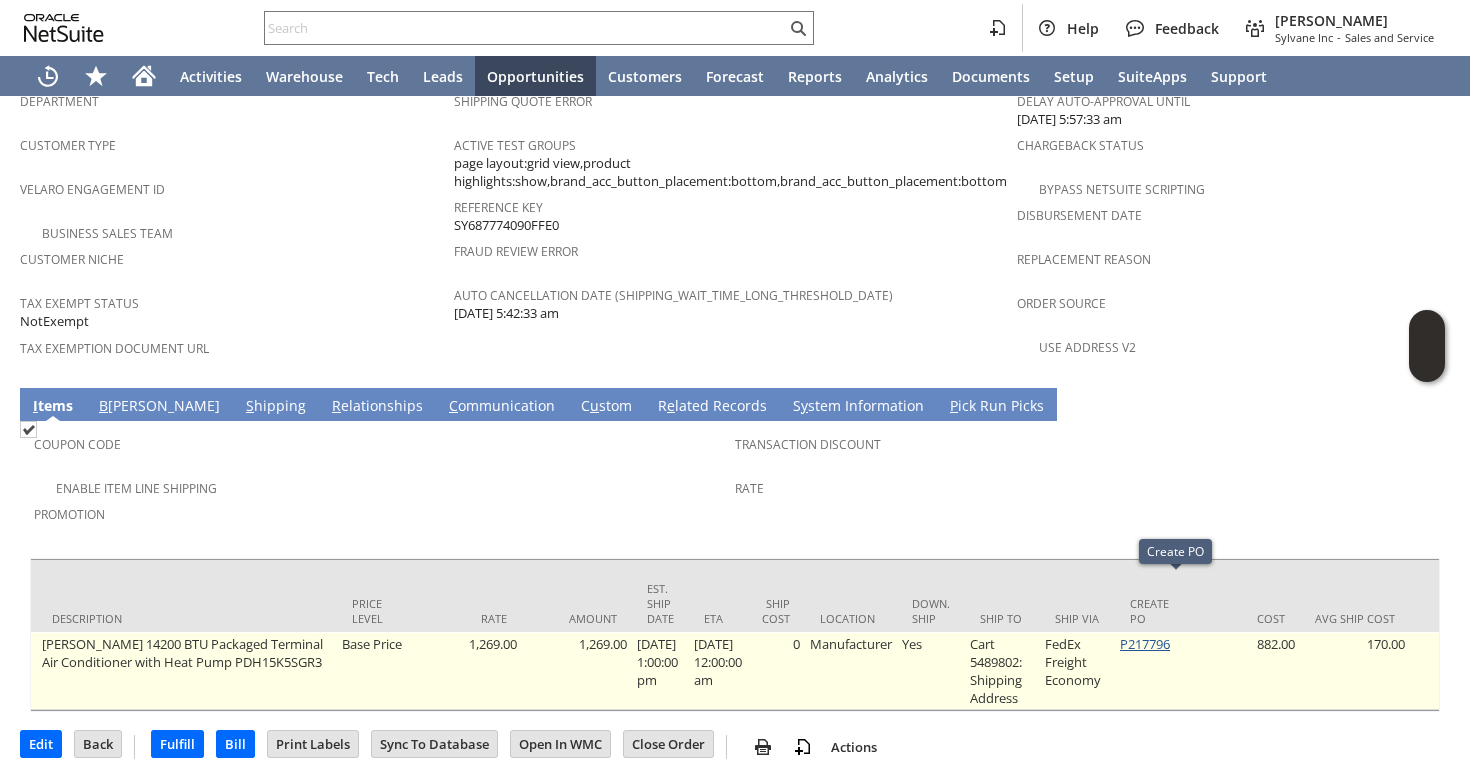 click on "P217796" at bounding box center (1145, 644) 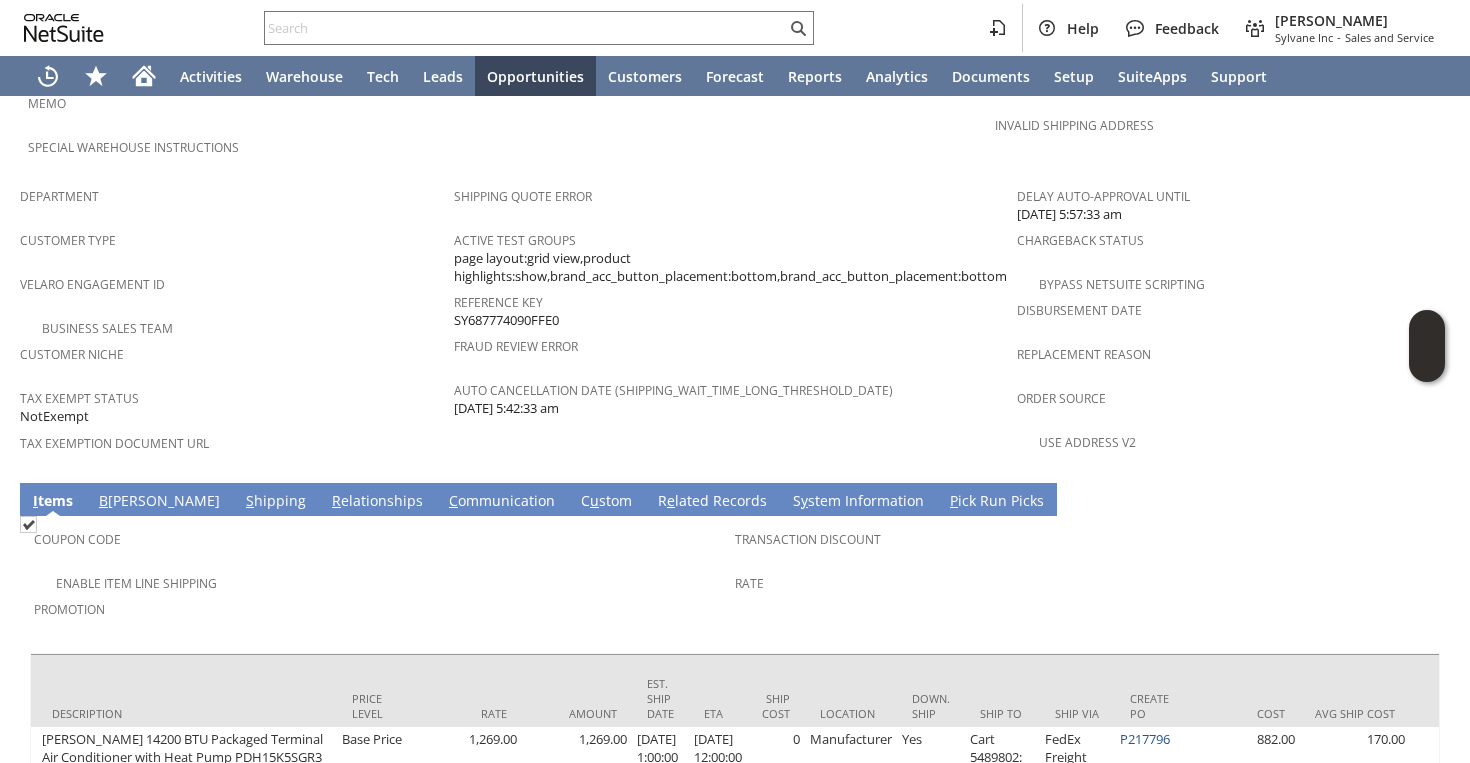 scroll, scrollTop: 1283, scrollLeft: 0, axis: vertical 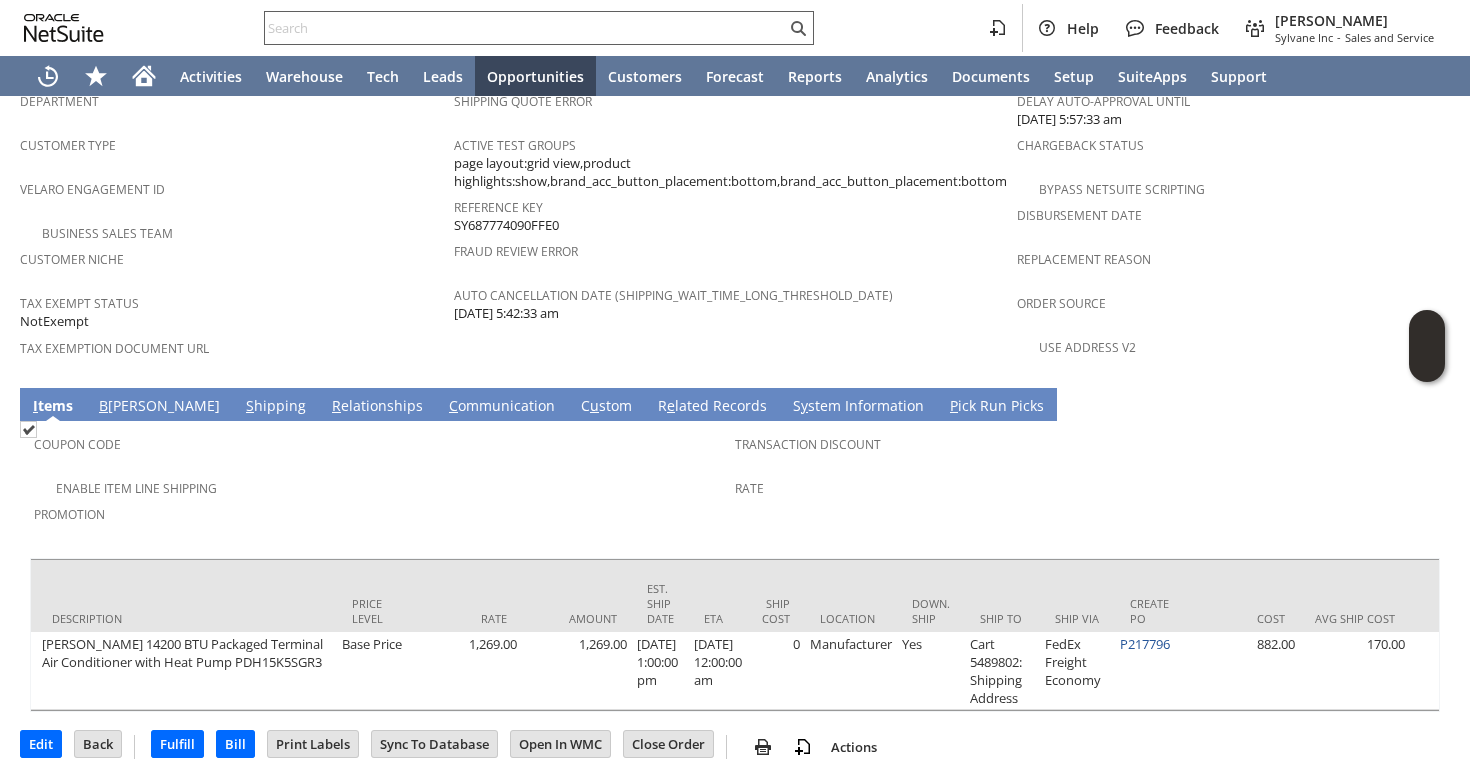 click at bounding box center (525, 28) 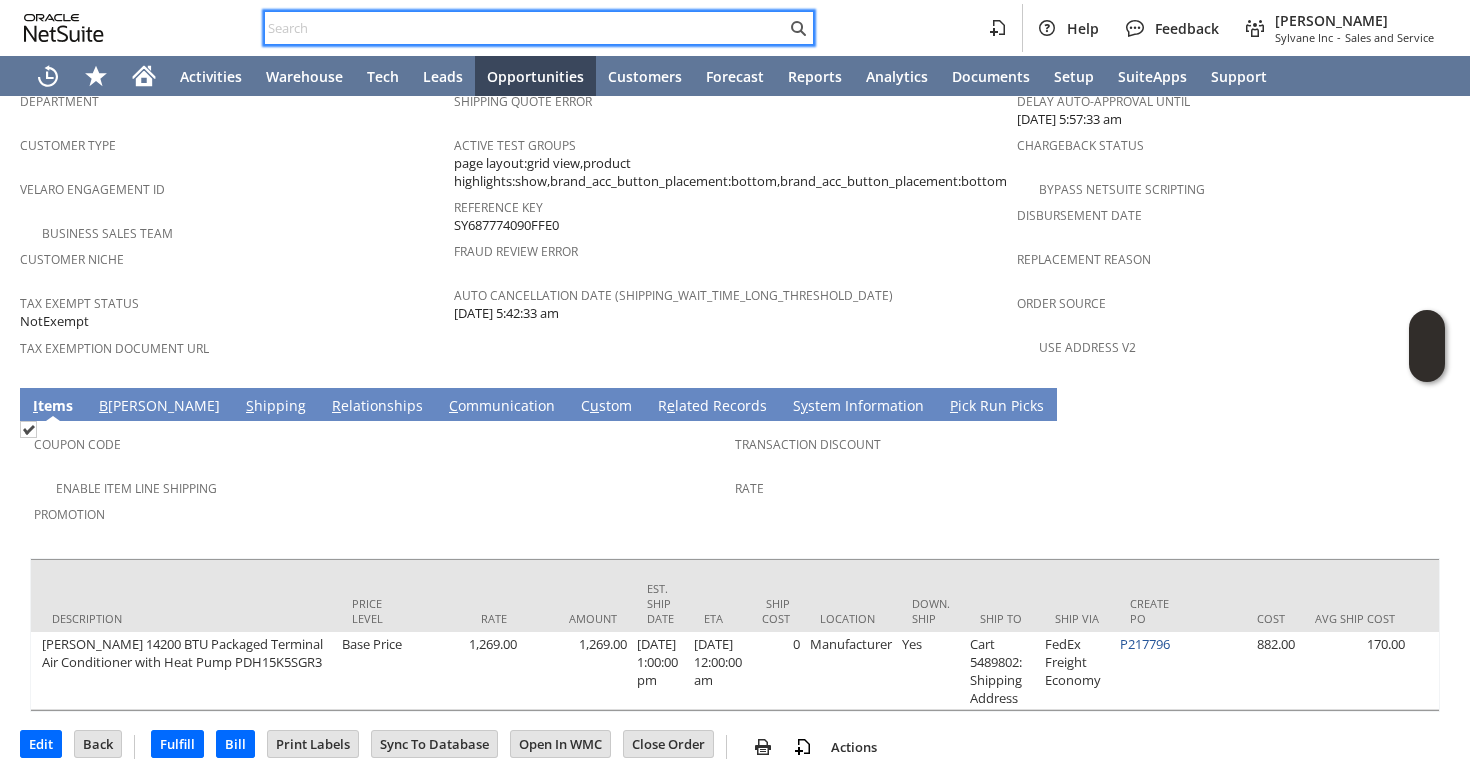 paste on "3475708264" 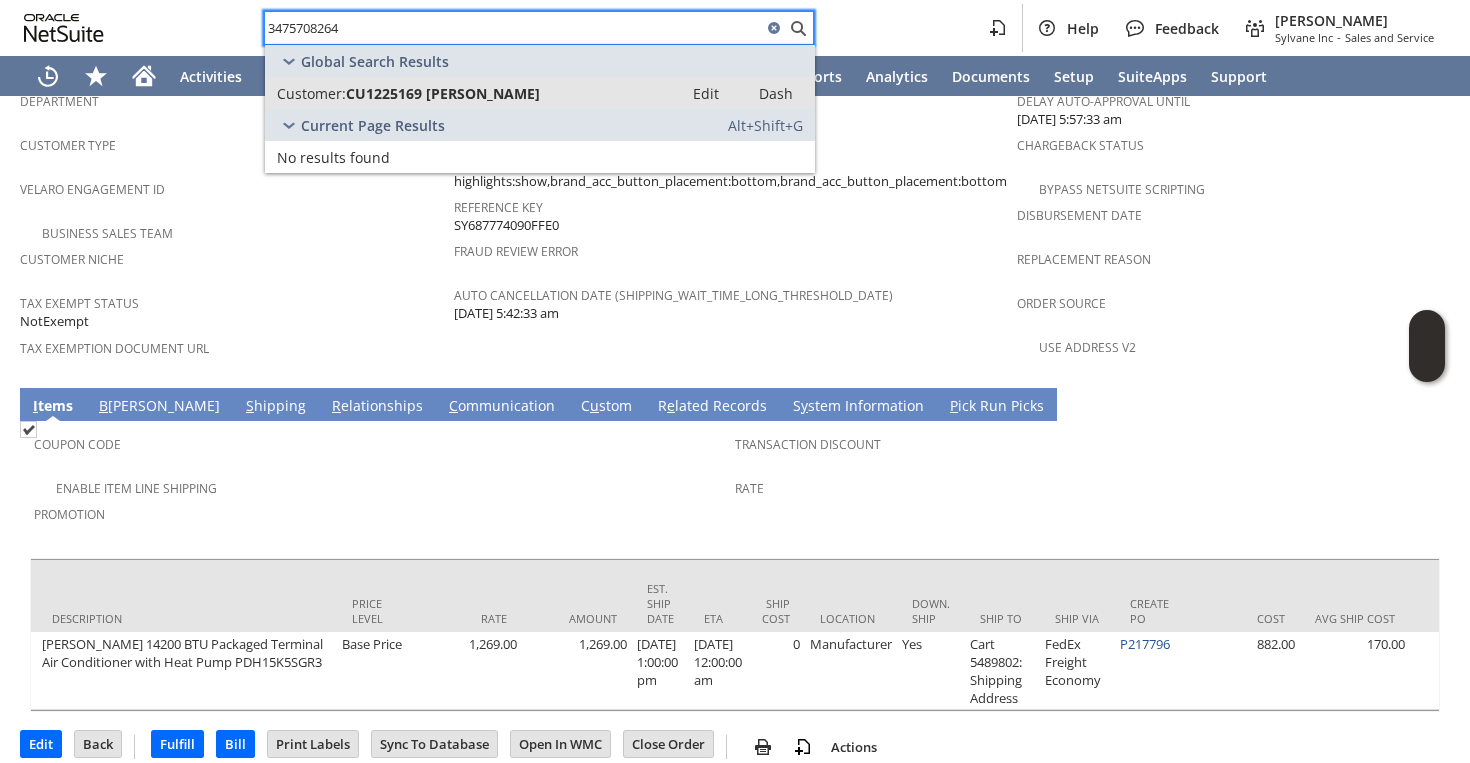 type on "3475708264" 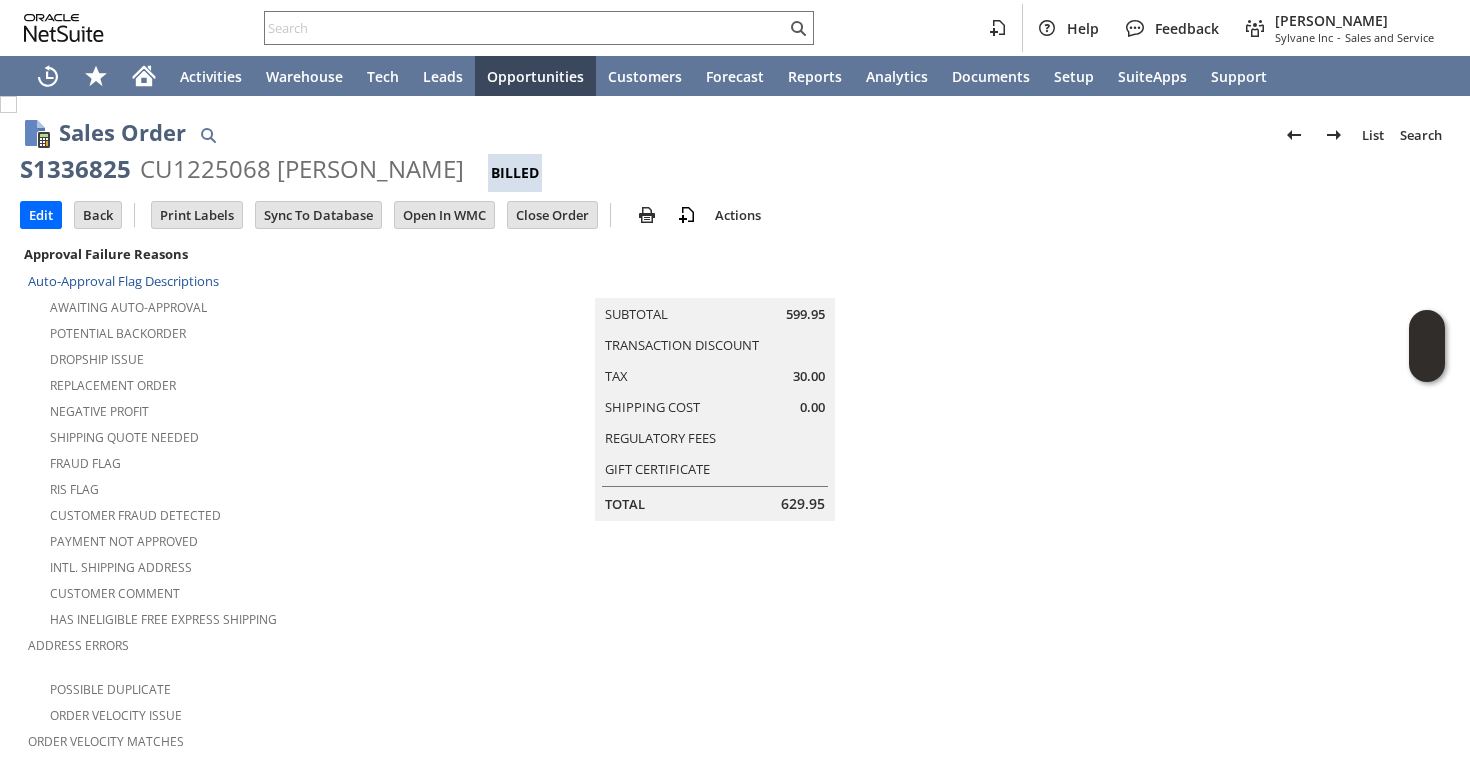 scroll, scrollTop: 0, scrollLeft: 0, axis: both 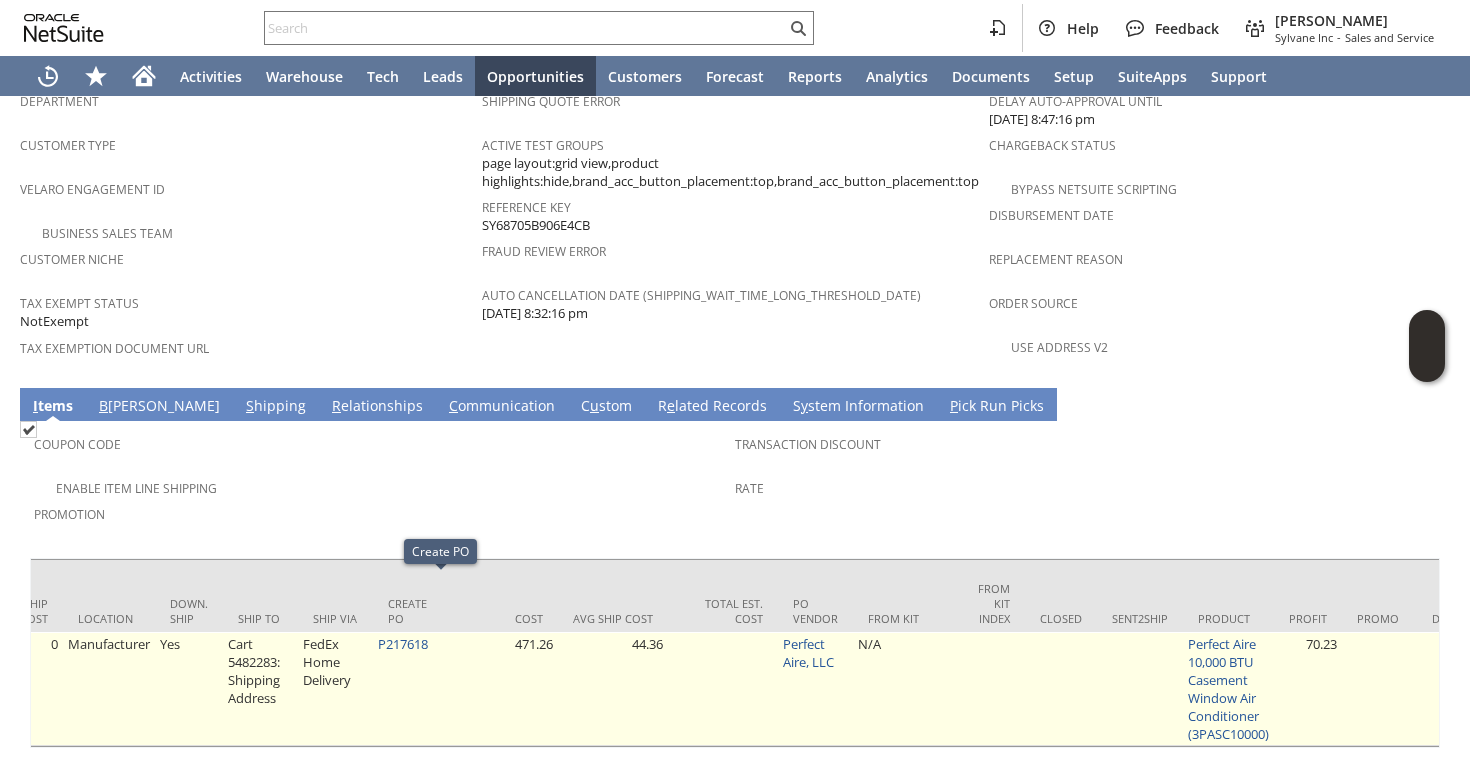 click on "P217618" at bounding box center (410, 689) 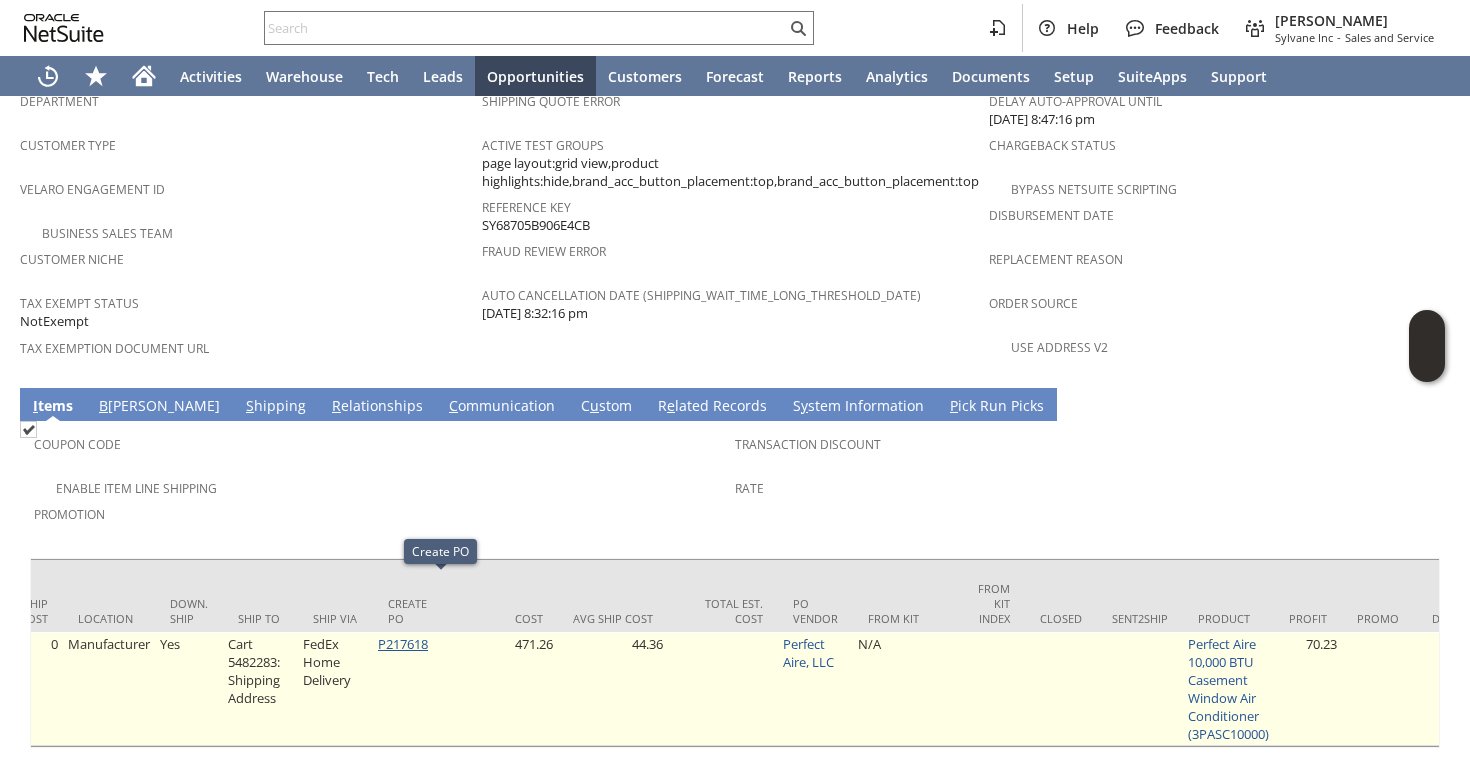 click on "P217618" at bounding box center (403, 644) 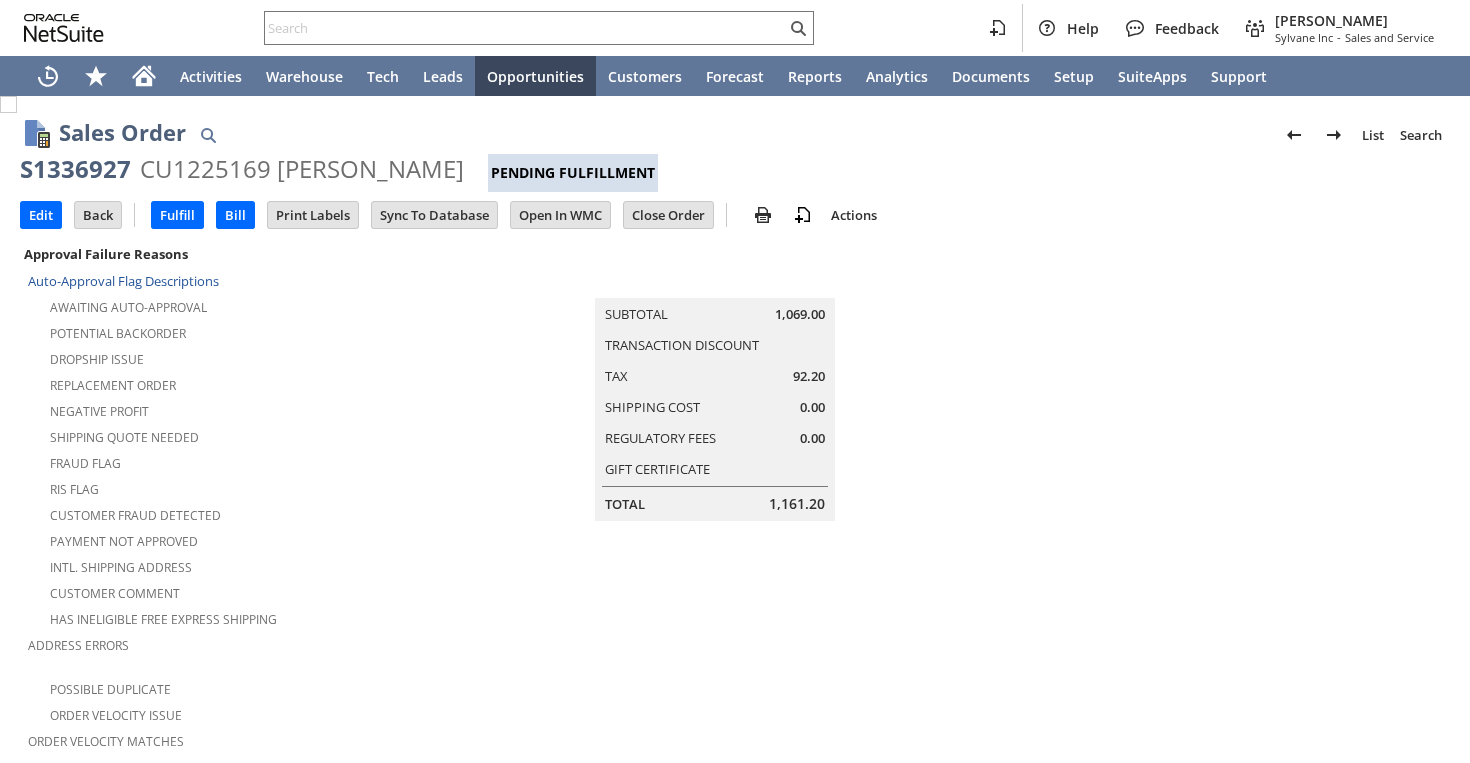 scroll, scrollTop: 0, scrollLeft: 0, axis: both 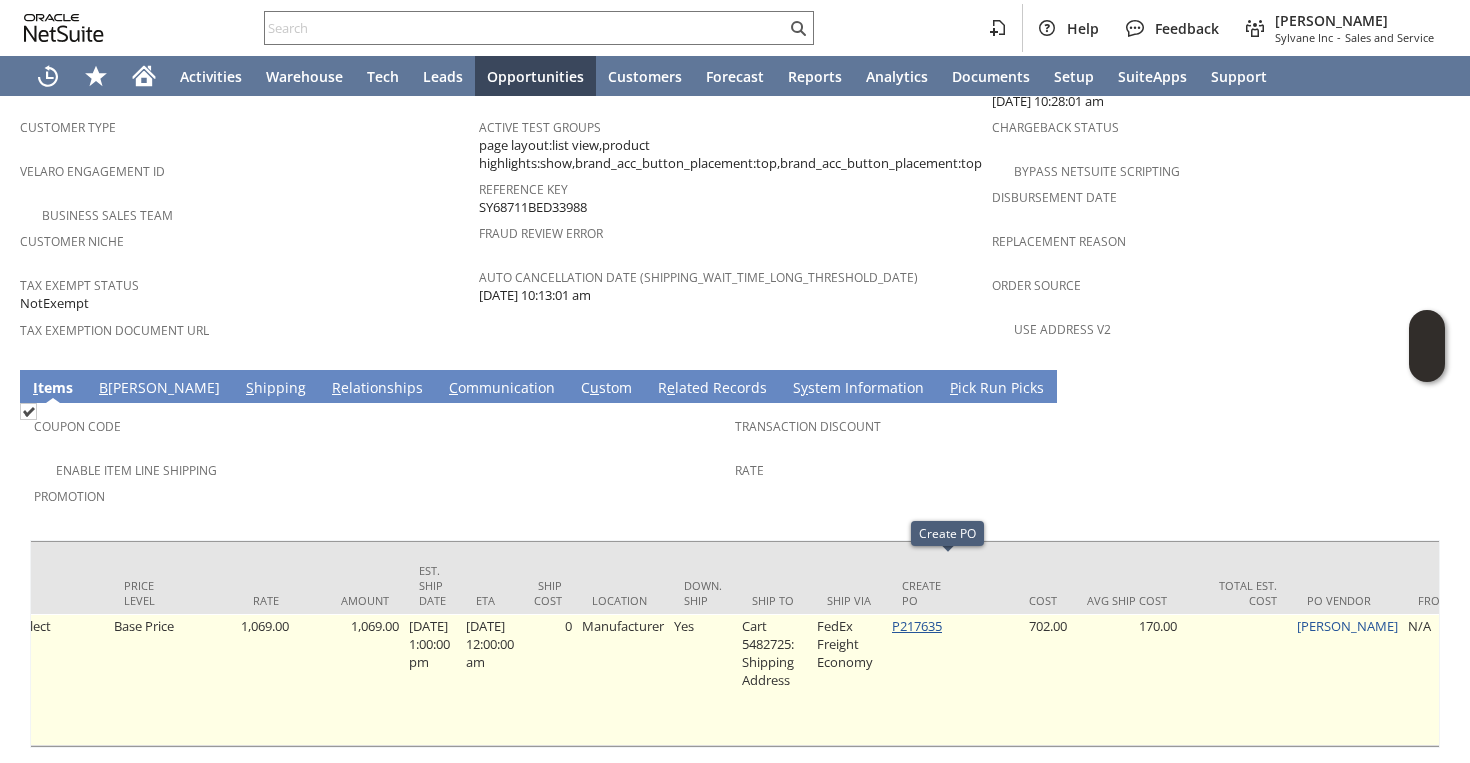 click on "P217635" at bounding box center [917, 626] 